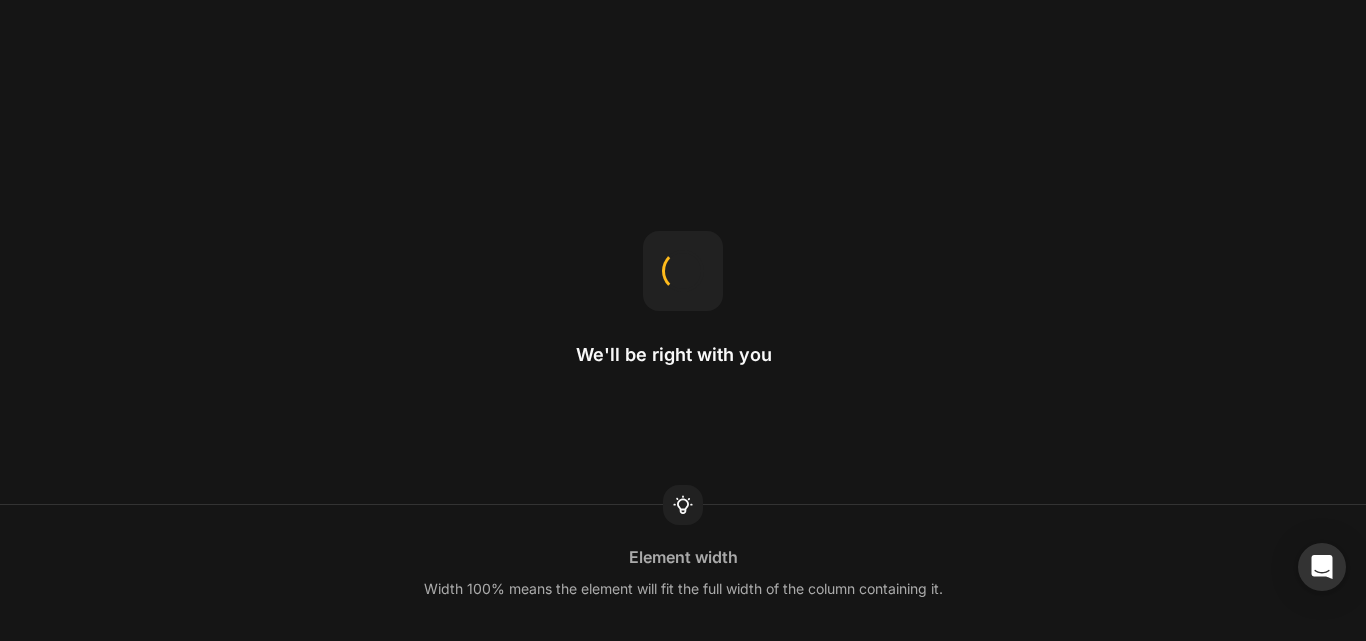 scroll, scrollTop: 0, scrollLeft: 0, axis: both 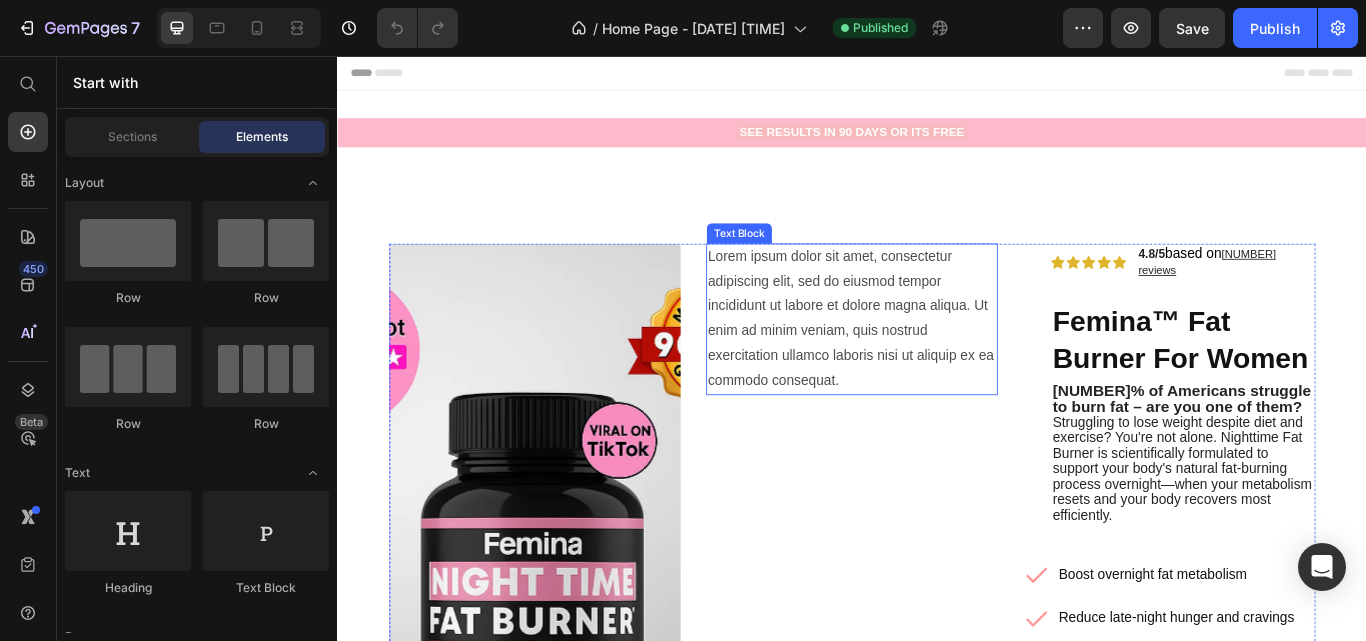 click on "Lorem ipsum dolor sit amet, consectetur adipiscing elit, sed do eiusmod tempor incididunt ut labore et dolore magna aliqua. Ut enim ad minim veniam, quis nostrud exercitation ullamco laboris nisi ut aliquip ex ea commodo consequat." at bounding box center [937, 363] 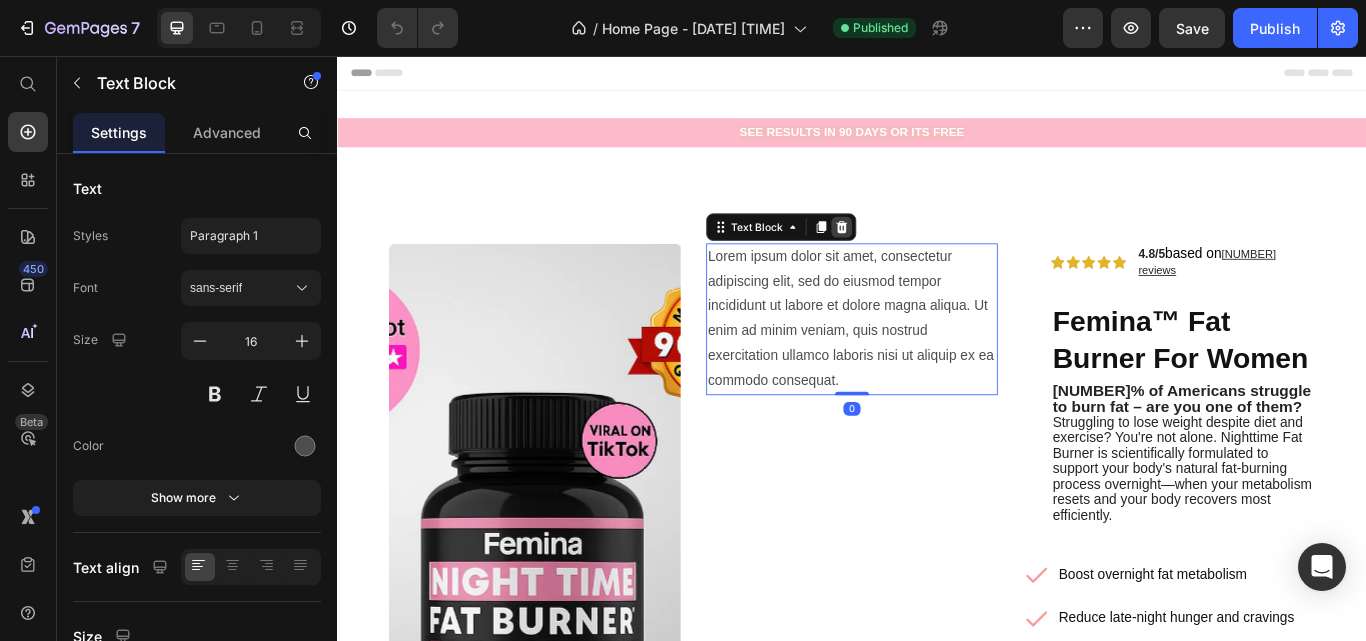 click 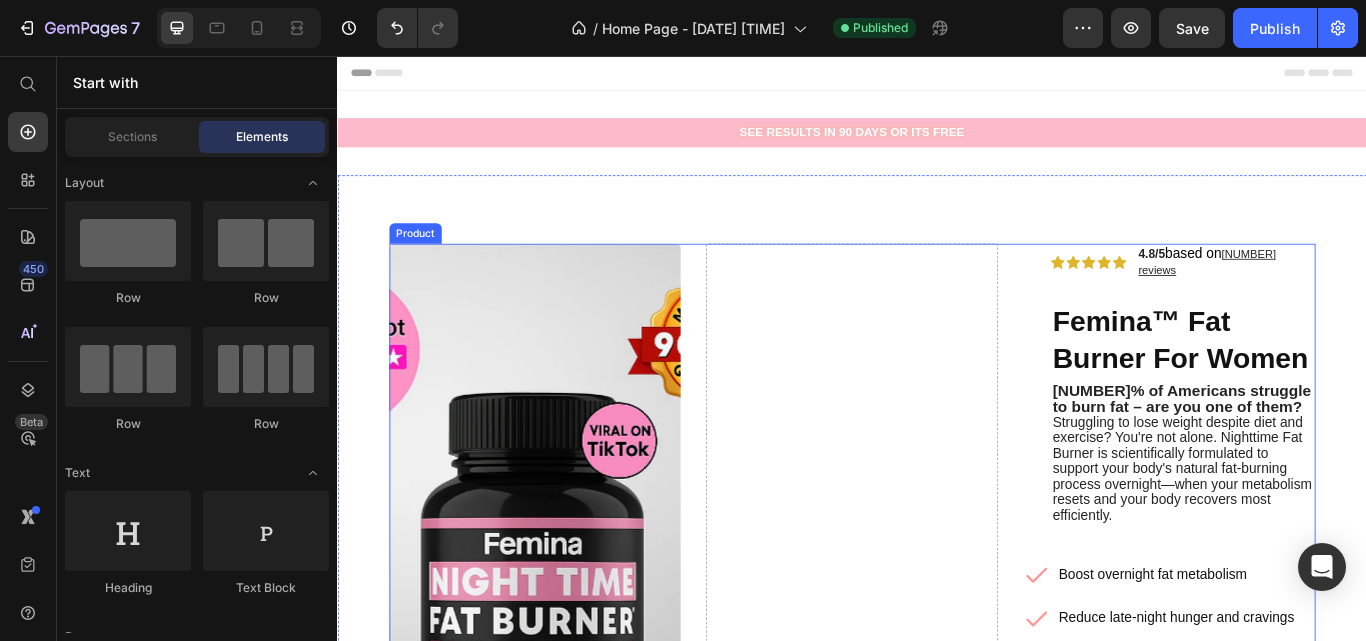 scroll, scrollTop: 251, scrollLeft: 0, axis: vertical 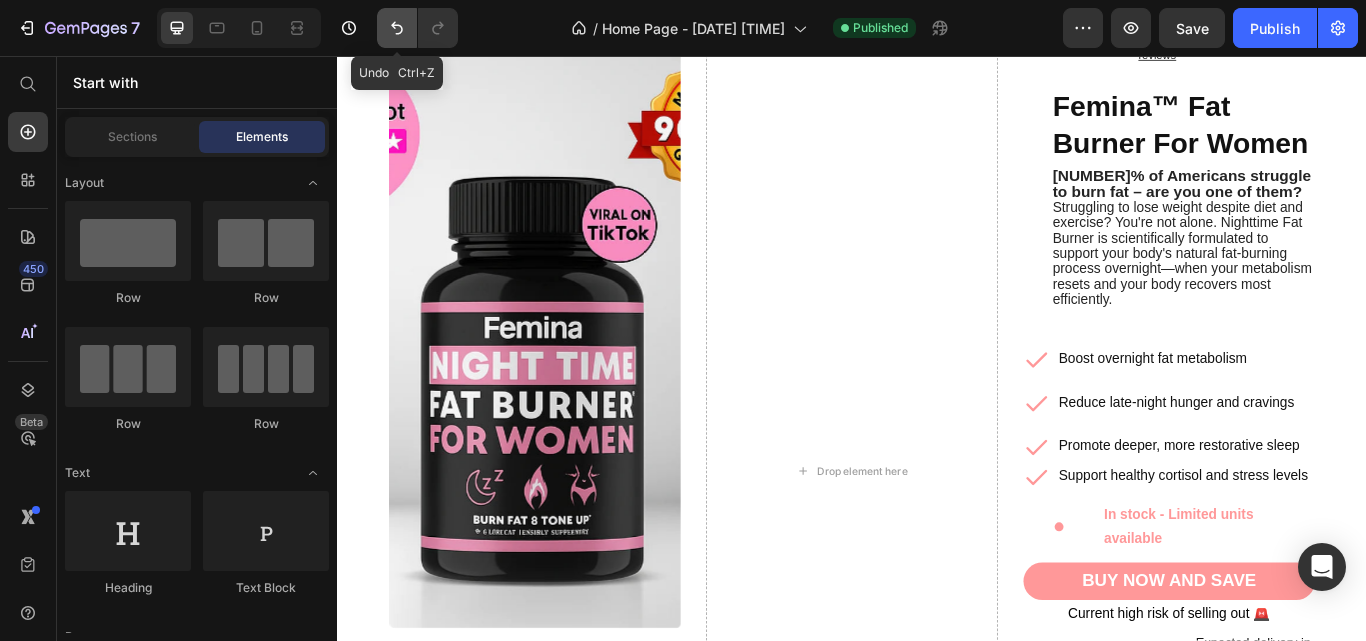 click 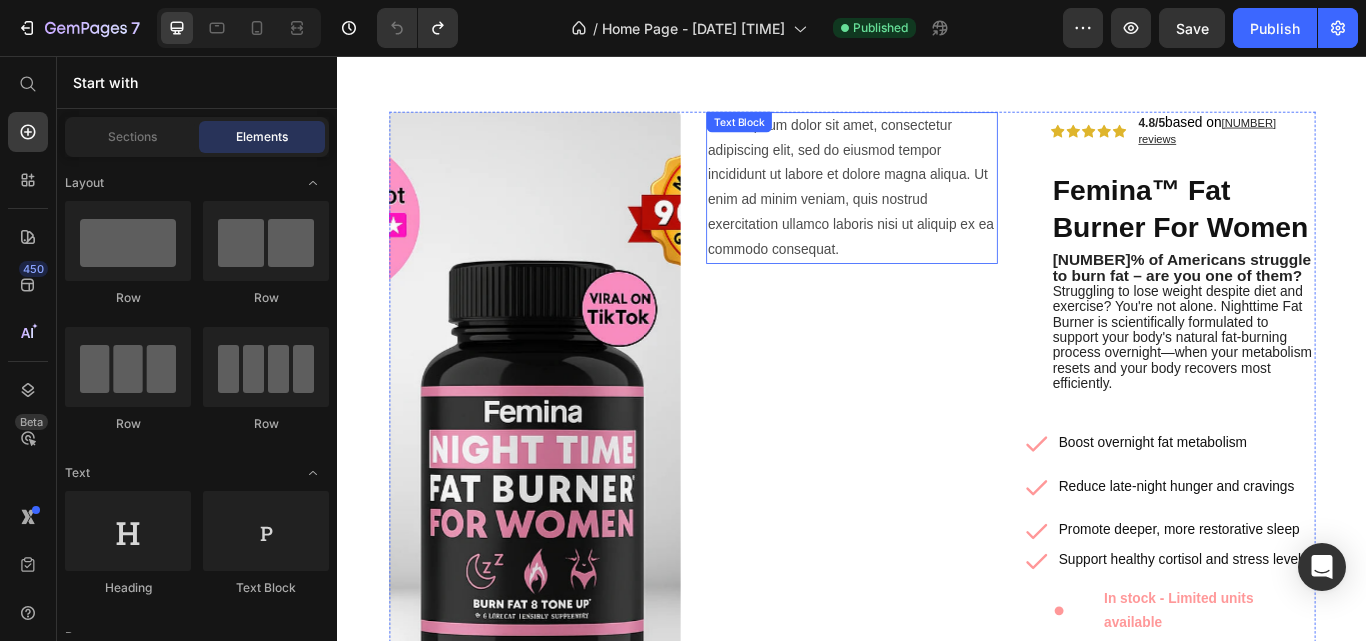 scroll, scrollTop: 152, scrollLeft: 0, axis: vertical 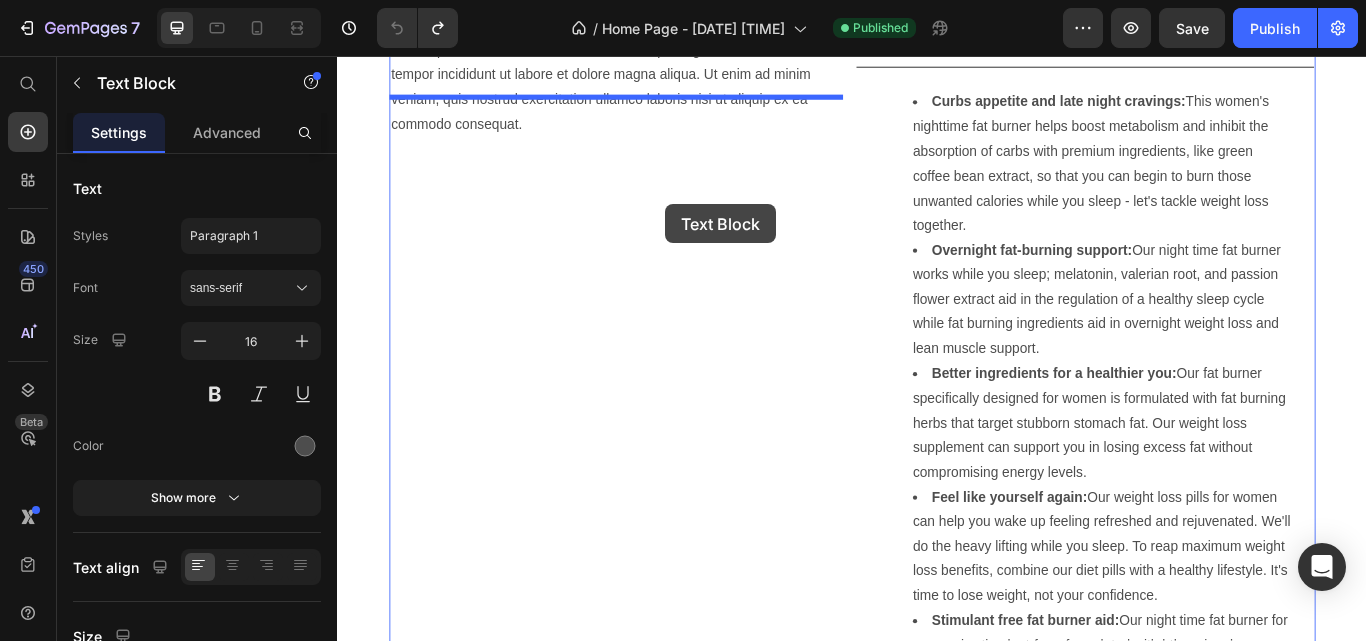 drag, startPoint x: 913, startPoint y: 192, endPoint x: 720, endPoint y: 201, distance: 193.20973 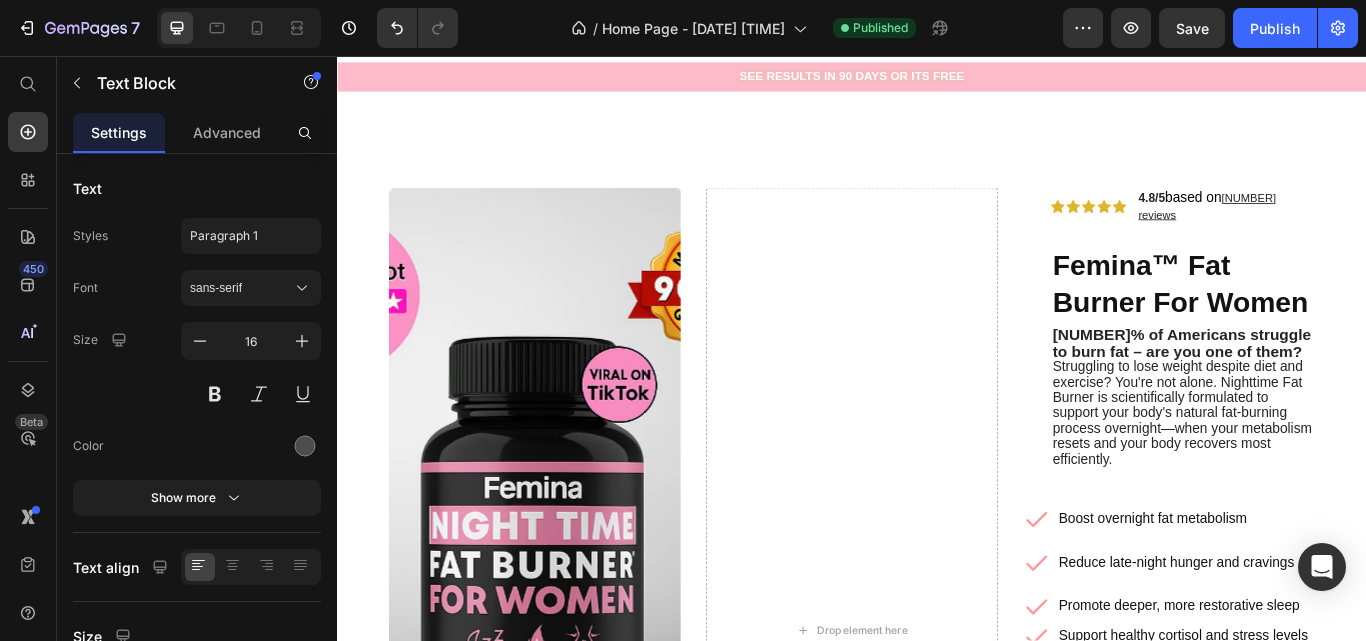 scroll, scrollTop: 43, scrollLeft: 0, axis: vertical 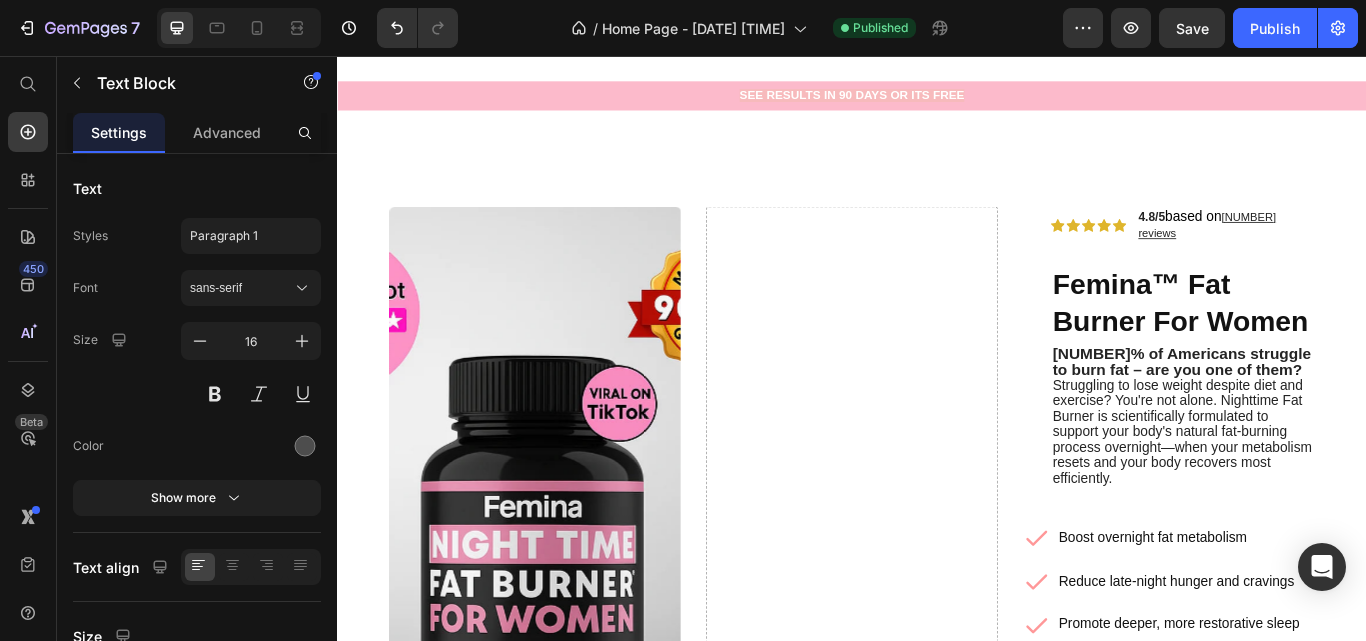 click on "Product Images
Drop element here Icon Icon Icon Icon Icon Icon List 4.8/5  based on  3,463 reviews Text Block Row Femina™ Fat Burner For Women Product Title 92% of Americans struggle to burn fat – are you one of them? Struggling to lose weight despite diet and exercise? You're not alone. Nighttime Fat Burner is scientifically formulated to support your body's natural fat-burning process overnight—when your metabolism resets and your body recovers most efficiently.   Text Block Row
Boost overnight fat metabolism
Reduce late-night hunger and cravings
Promote deeper, more restorative sleep Item List
Support healthy cortisol and stress levels Item List
In stock - Limited units available Item List BUY NOW AND SAVE Button Current high risk of selling out 🚨 Text Block
In stock Item List
Expected delivery in 3 to 6 business days Item List Row Image Feel better or it's free! Row" at bounding box center (937, 1343) 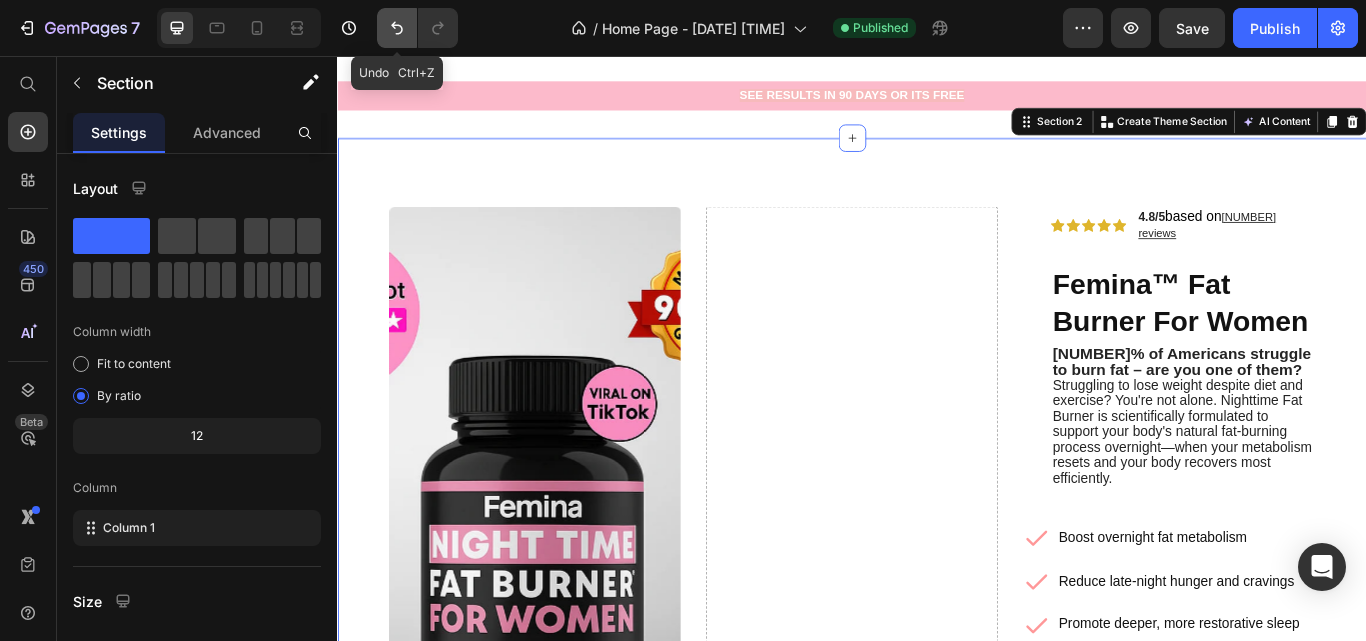 click 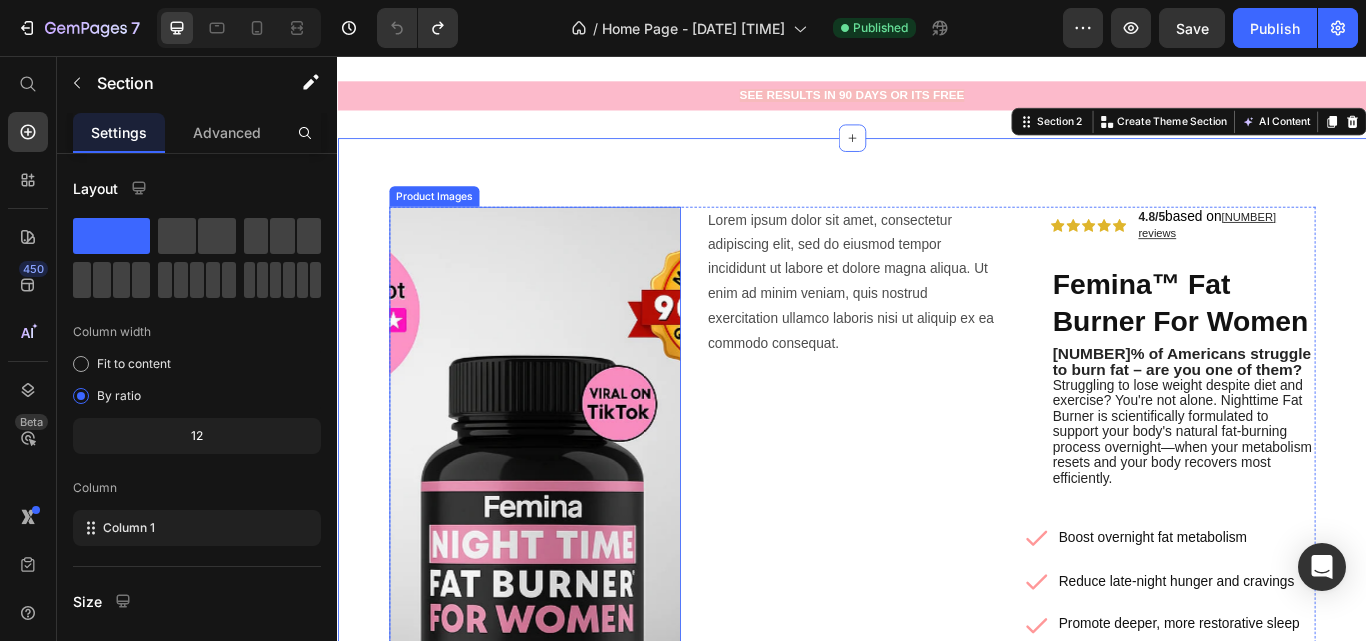click on "Product Images Lorem ipsum dolor sit amet, consectetur adipiscing elit, sed do eiusmod tempor incididunt ut labore et dolore magna aliqua. Ut enim ad minim veniam, quis nostrud exercitation ullamco laboris nisi ut aliquip ex ea commodo consequat. Text Block Icon Icon Icon Icon Icon Icon List 4.8/5  based on  3,463 reviews Text Block Row Femina™ Fat Burner For Women Product Title 92% of Americans struggle to burn fat – are you one of them? Struggling to lose weight despite diet and exercise? You're not alone. Nighttime Fat Burner is scientifically formulated to support your body's natural fat-burning process overnight—when your metabolism resets and your body recovers most efficiently.   Text Block Row
Boost overnight fat metabolism
Reduce late-night hunger and cravings
Promote deeper, more restorative sleep Item List
Support healthy cortisol and stress levels Item List
In stock - Limited units available Item List Button" at bounding box center [937, 749] 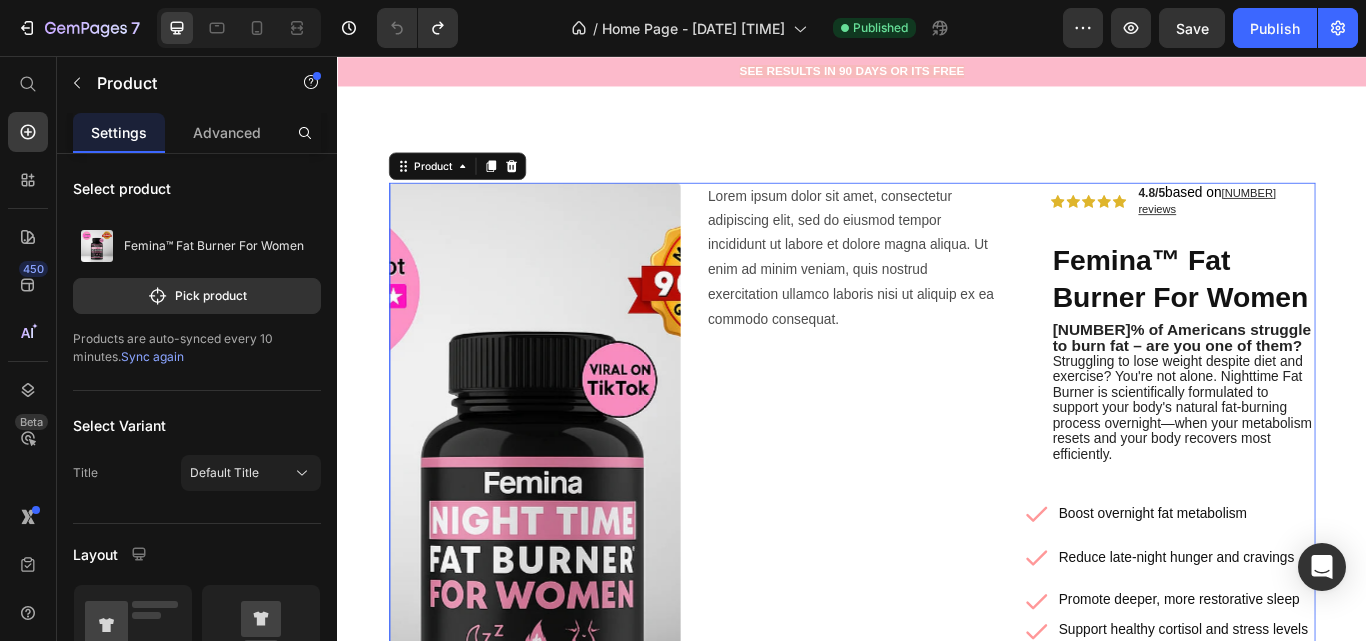 scroll, scrollTop: 70, scrollLeft: 0, axis: vertical 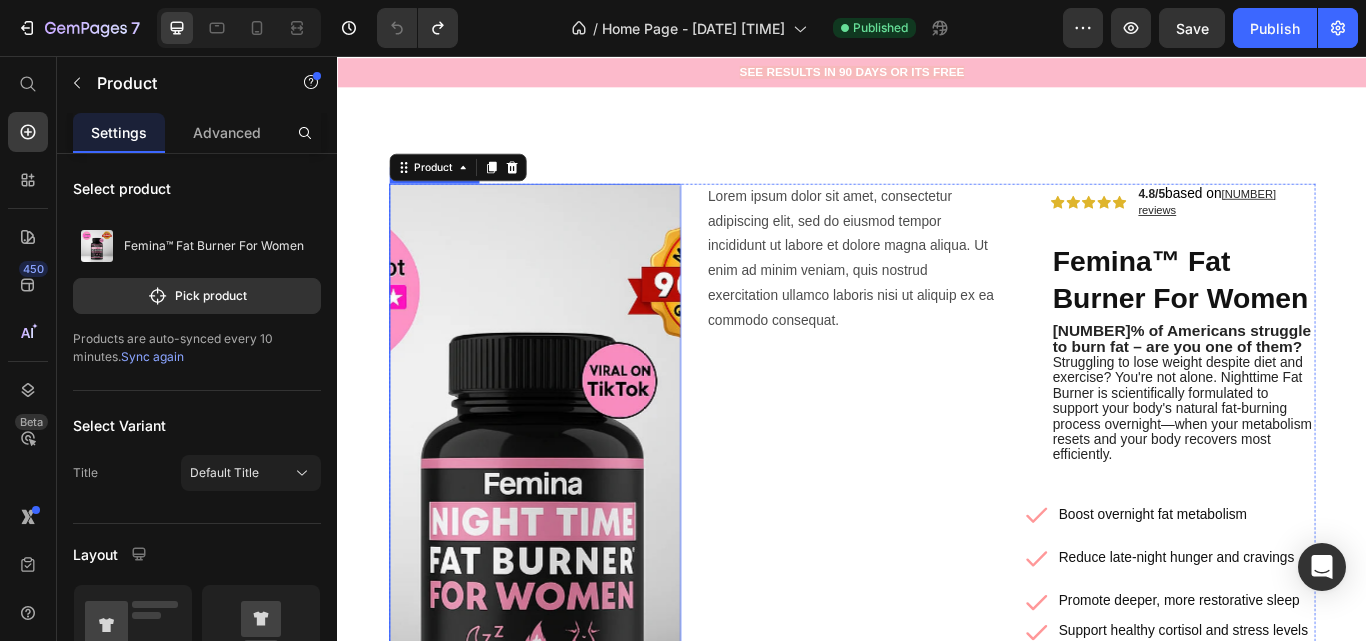 click at bounding box center (567, 555) 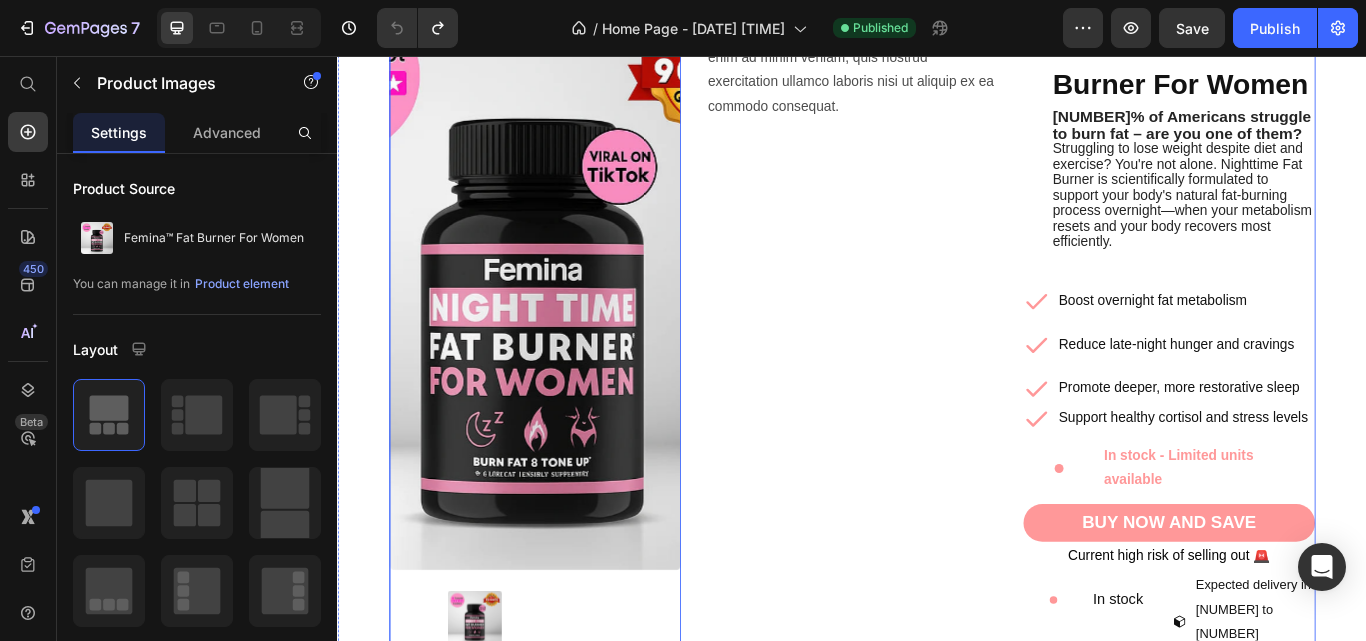 scroll, scrollTop: 63, scrollLeft: 0, axis: vertical 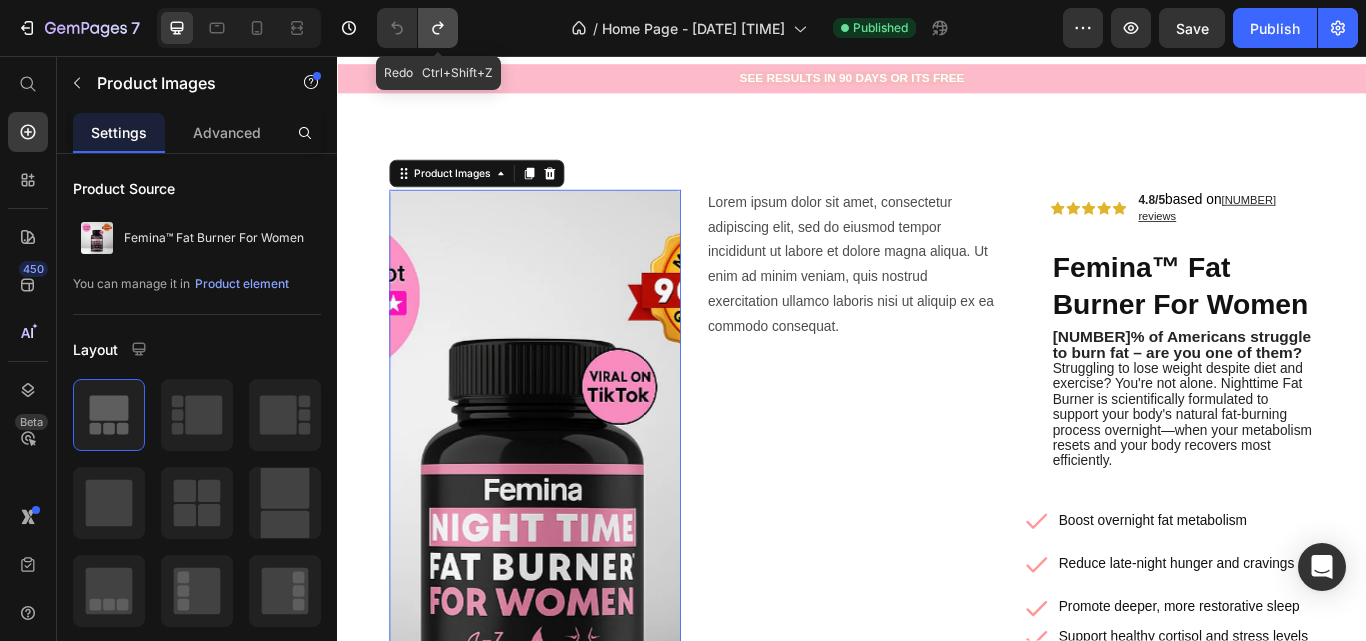 click 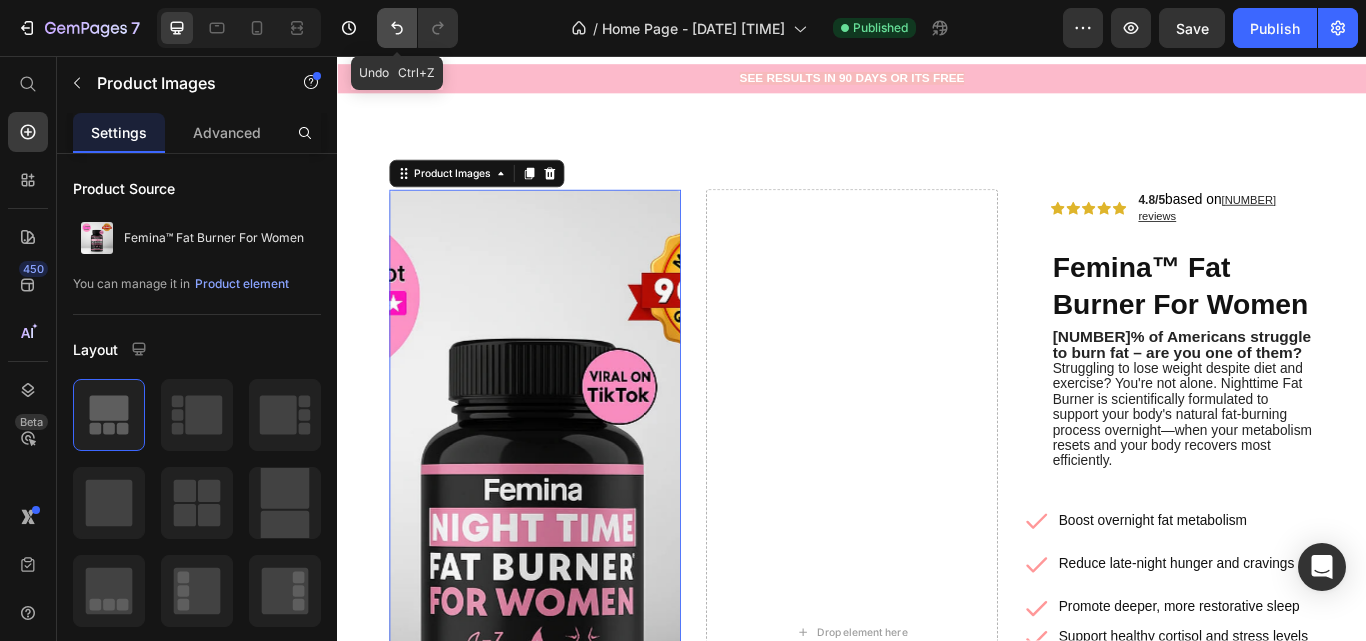 click 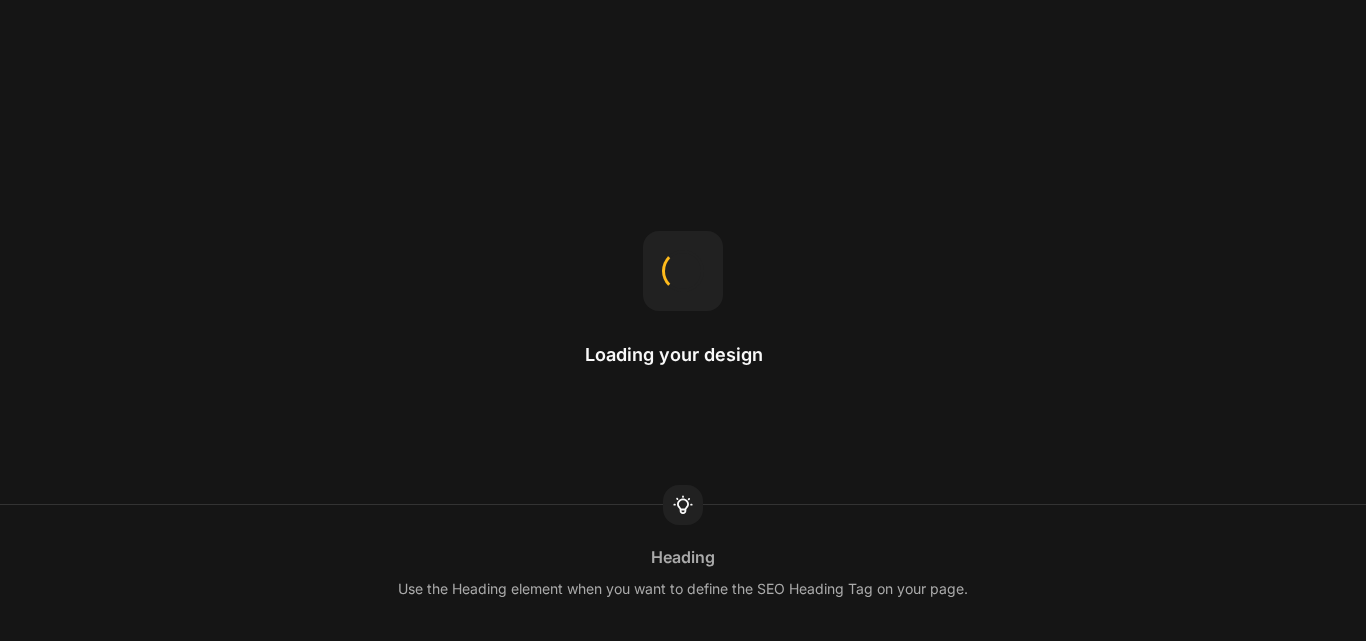 scroll, scrollTop: 0, scrollLeft: 0, axis: both 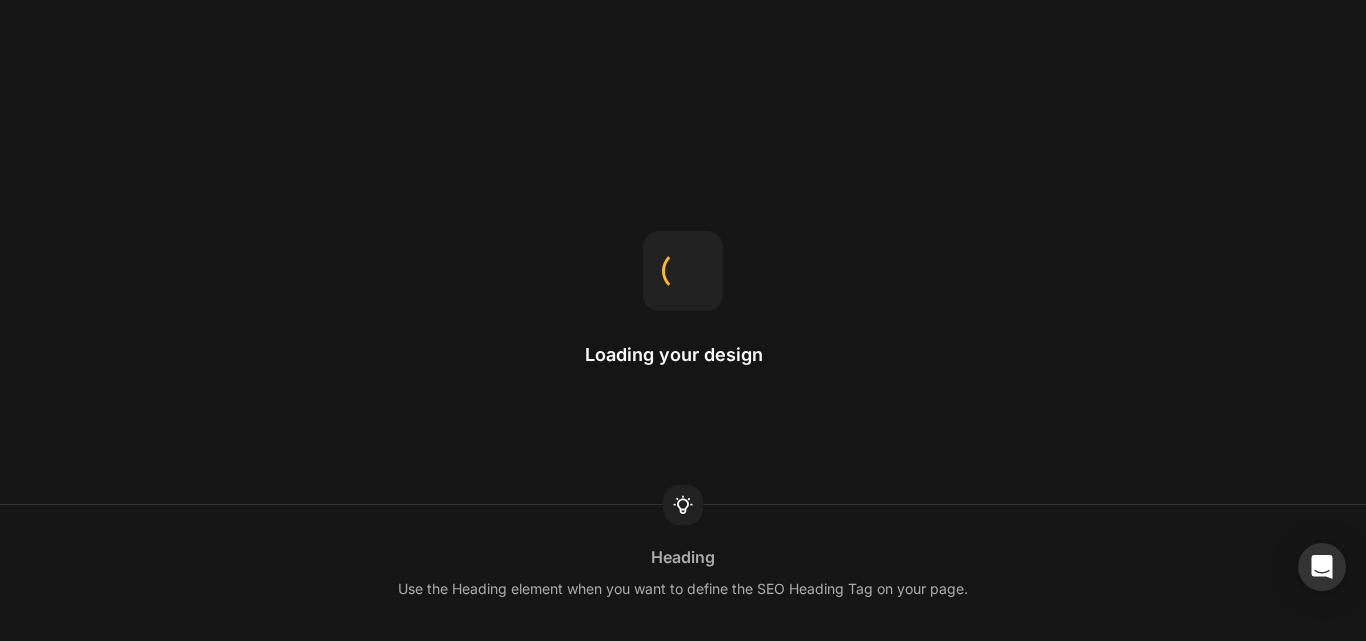 drag, startPoint x: 0, startPoint y: 0, endPoint x: 690, endPoint y: 71, distance: 693.6433 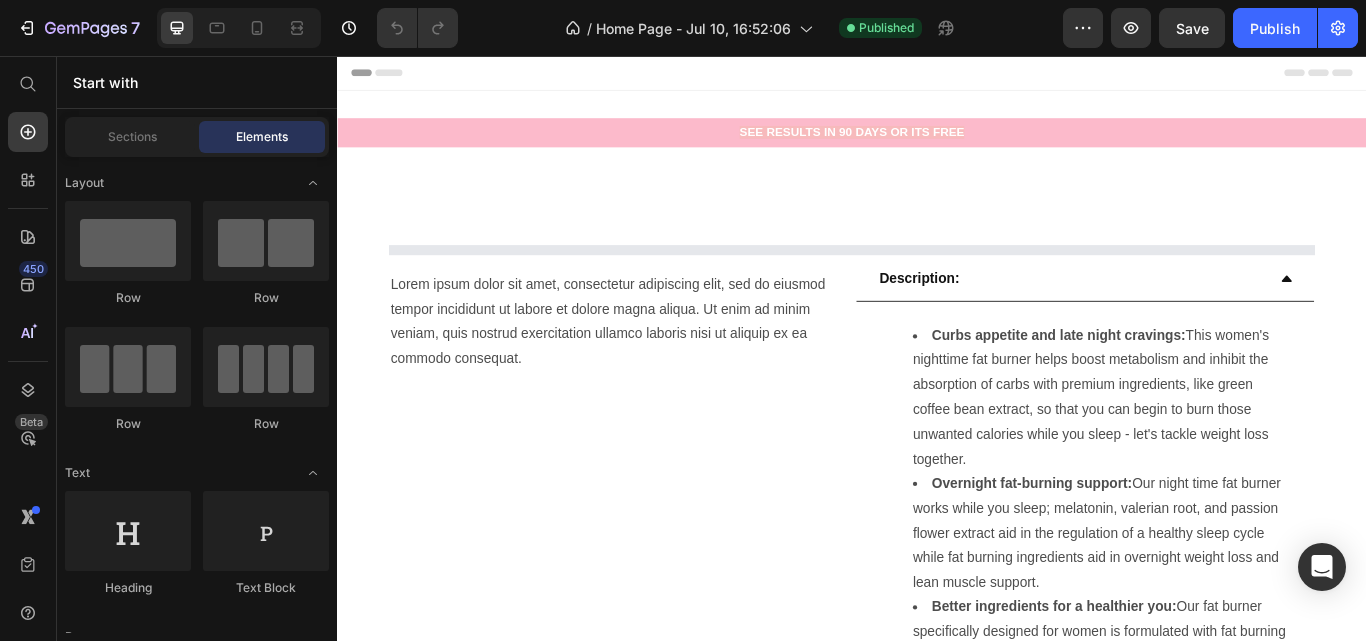 scroll, scrollTop: 0, scrollLeft: 0, axis: both 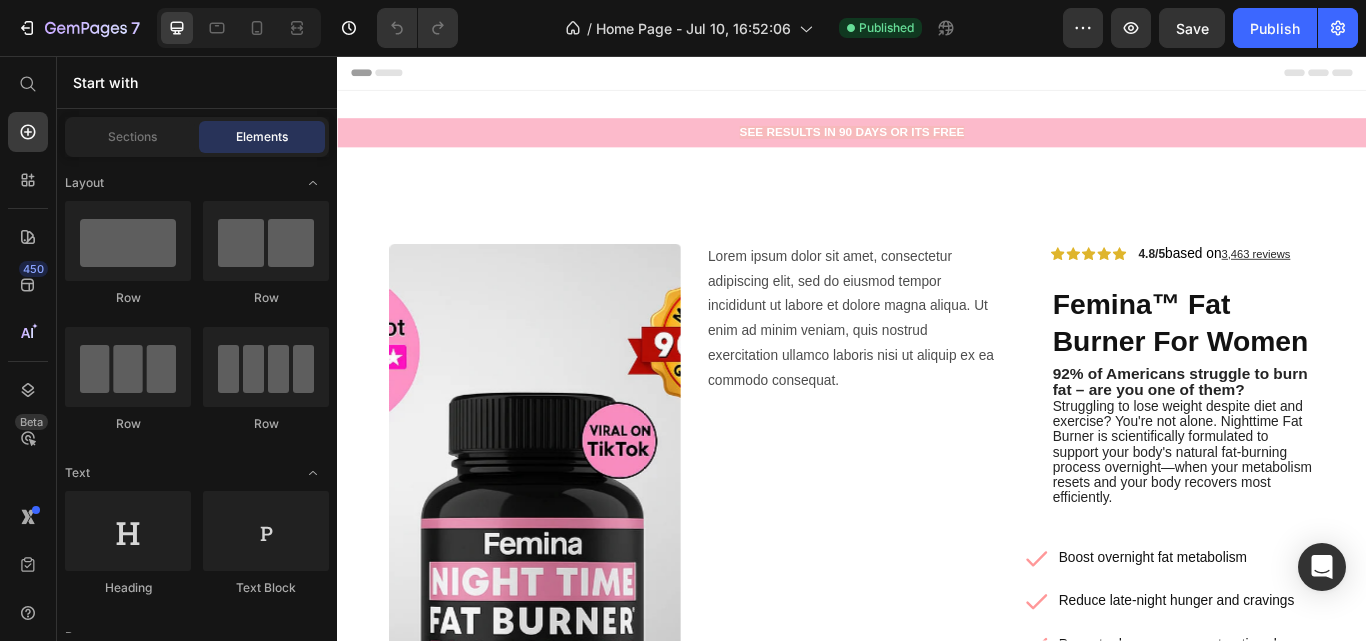 click on "7 / Home Page - Jul 10, 16:52:06 Published Preview Save Publish" 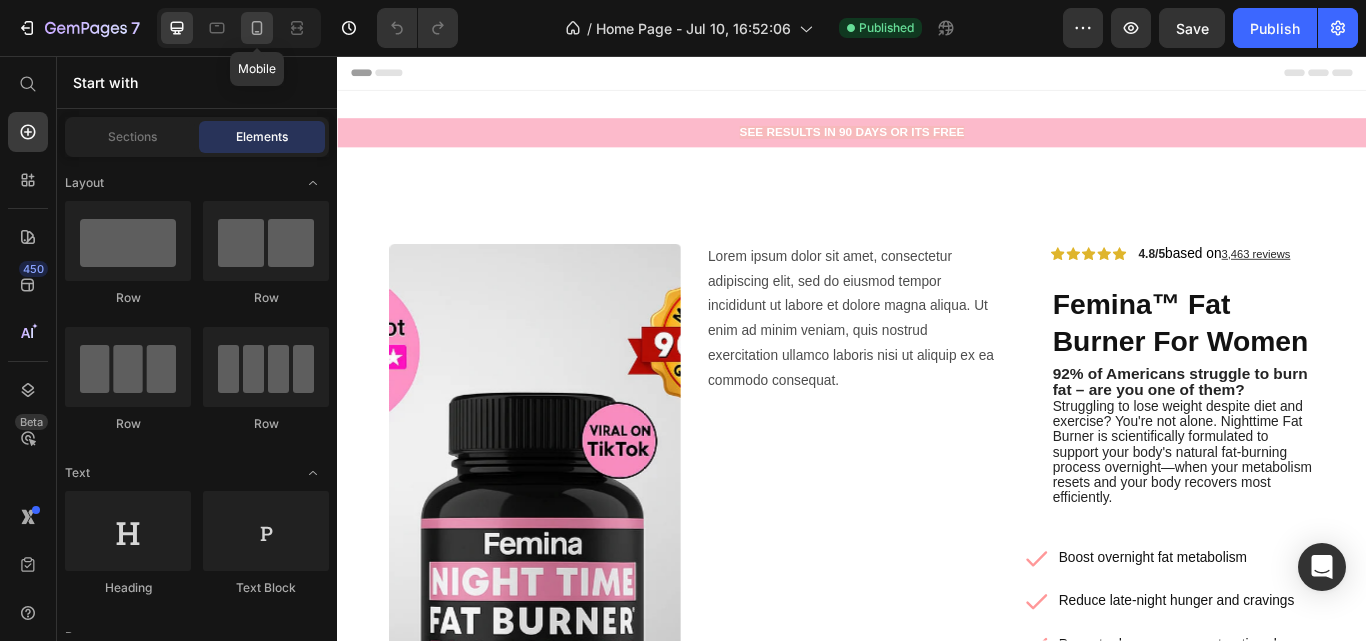 click 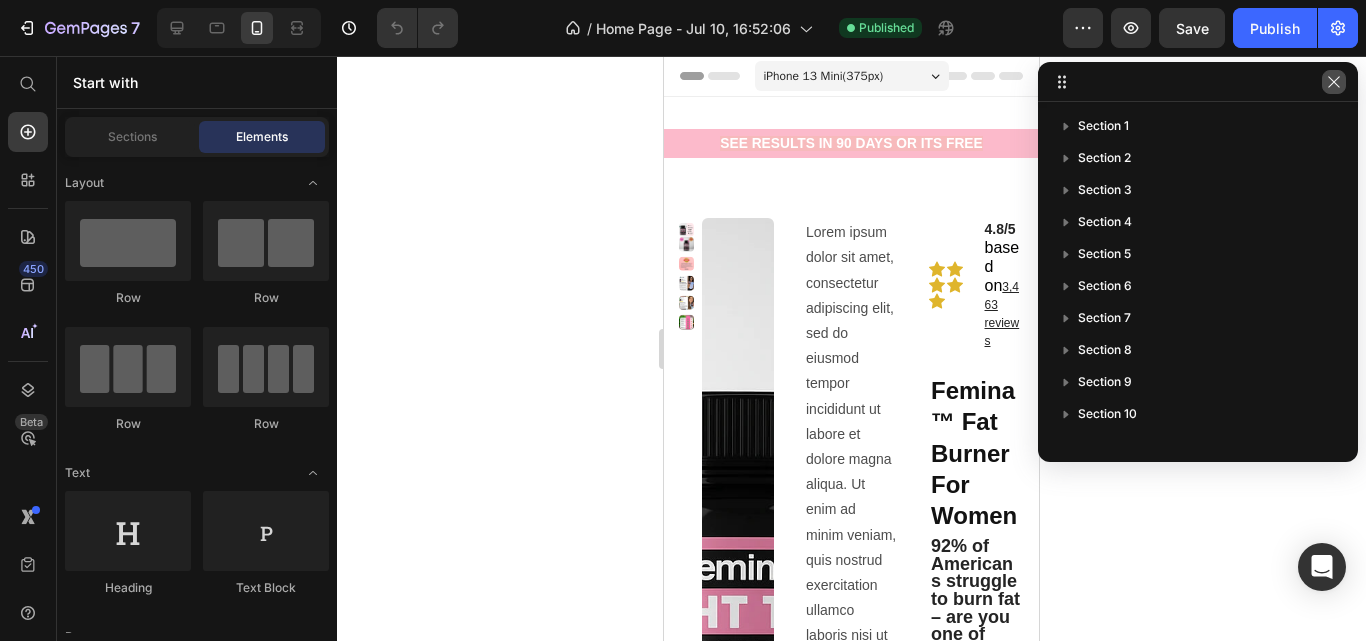 click 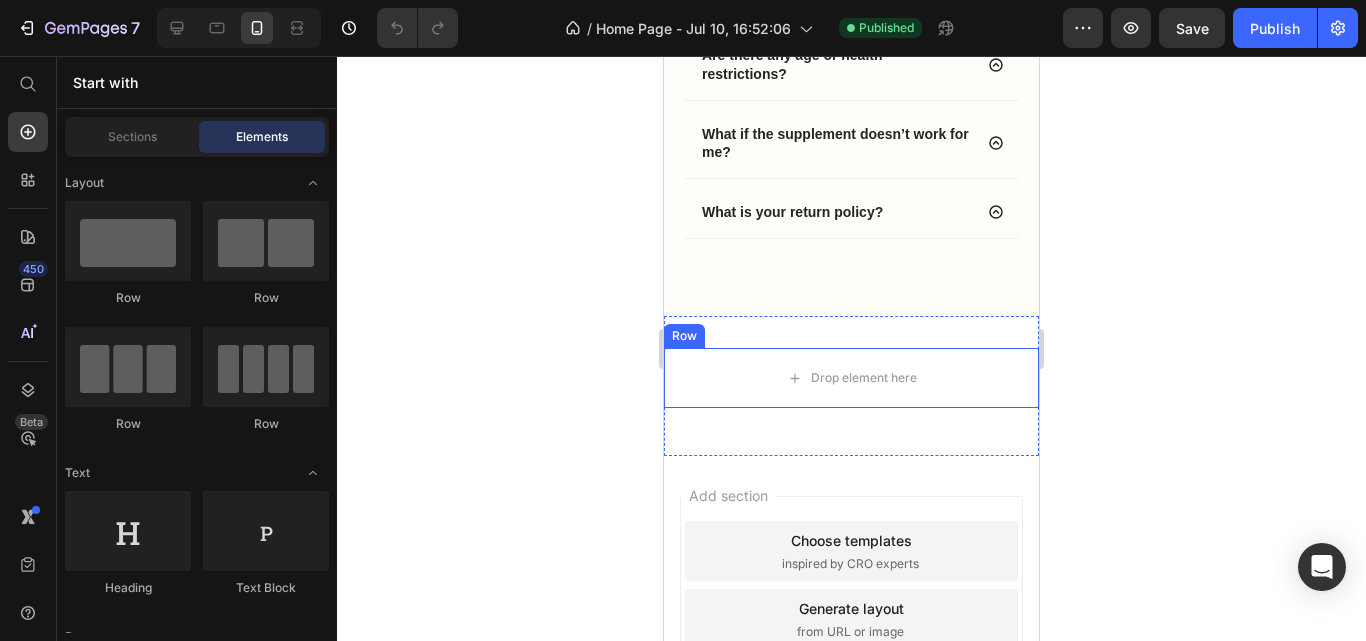 scroll, scrollTop: 20713, scrollLeft: 0, axis: vertical 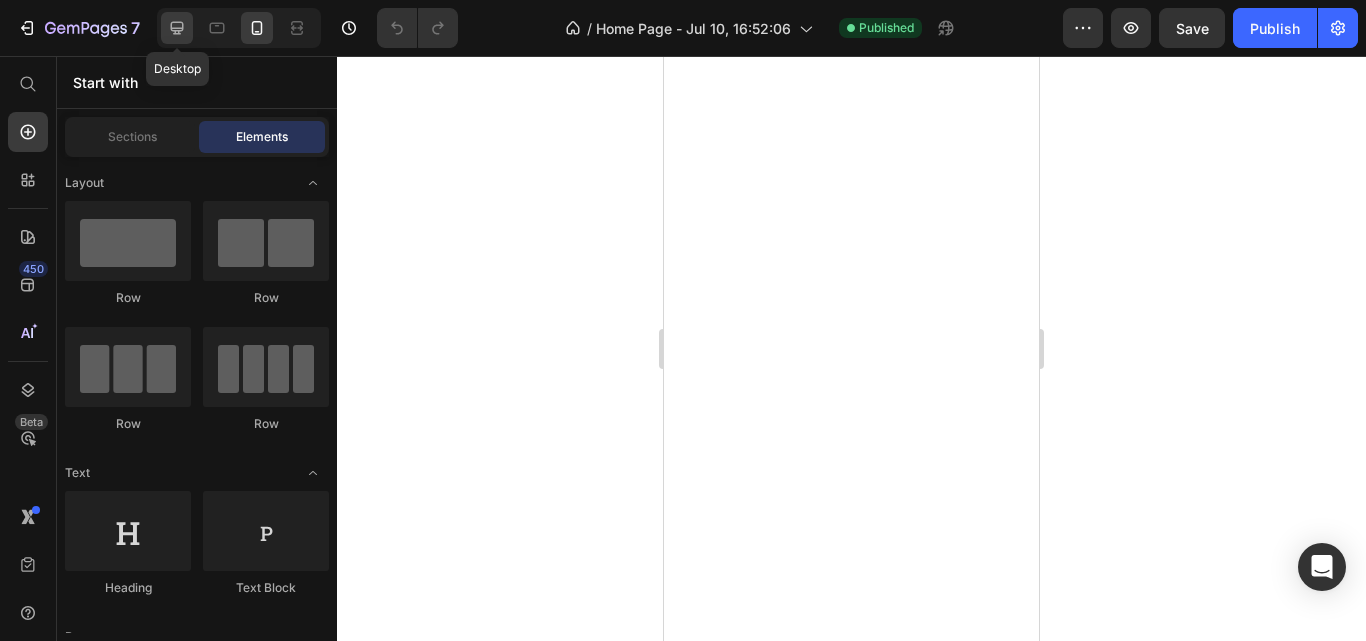 click 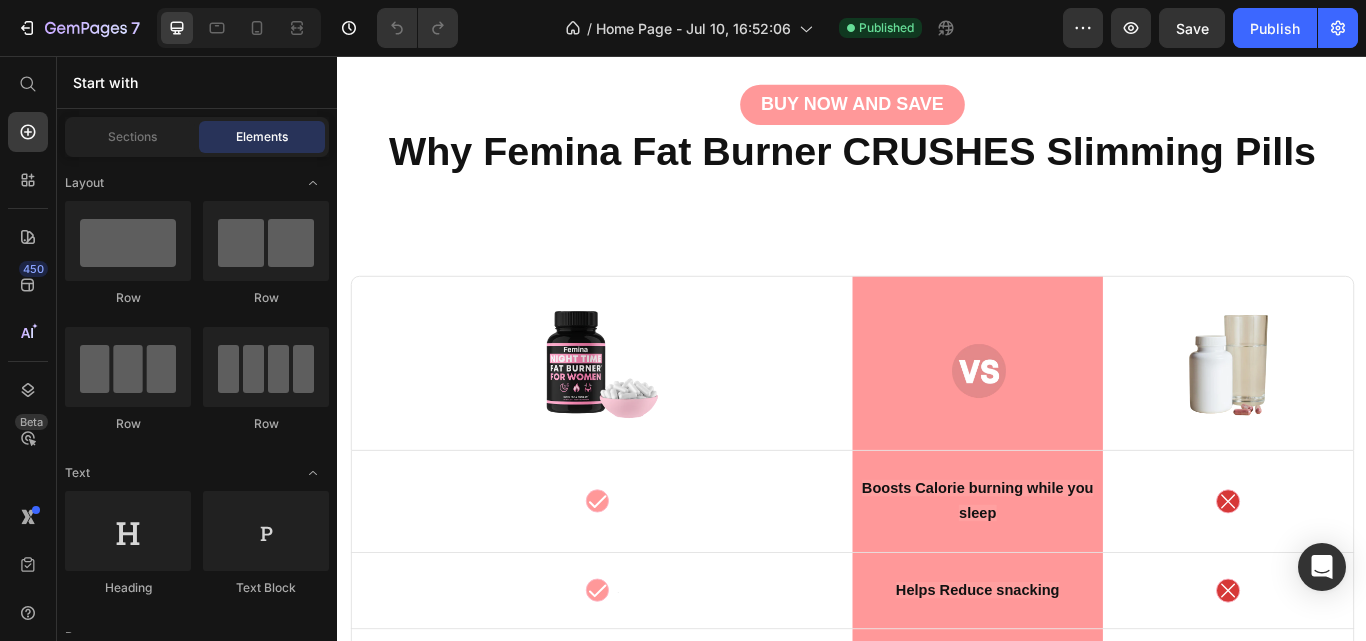scroll, scrollTop: 12152, scrollLeft: 0, axis: vertical 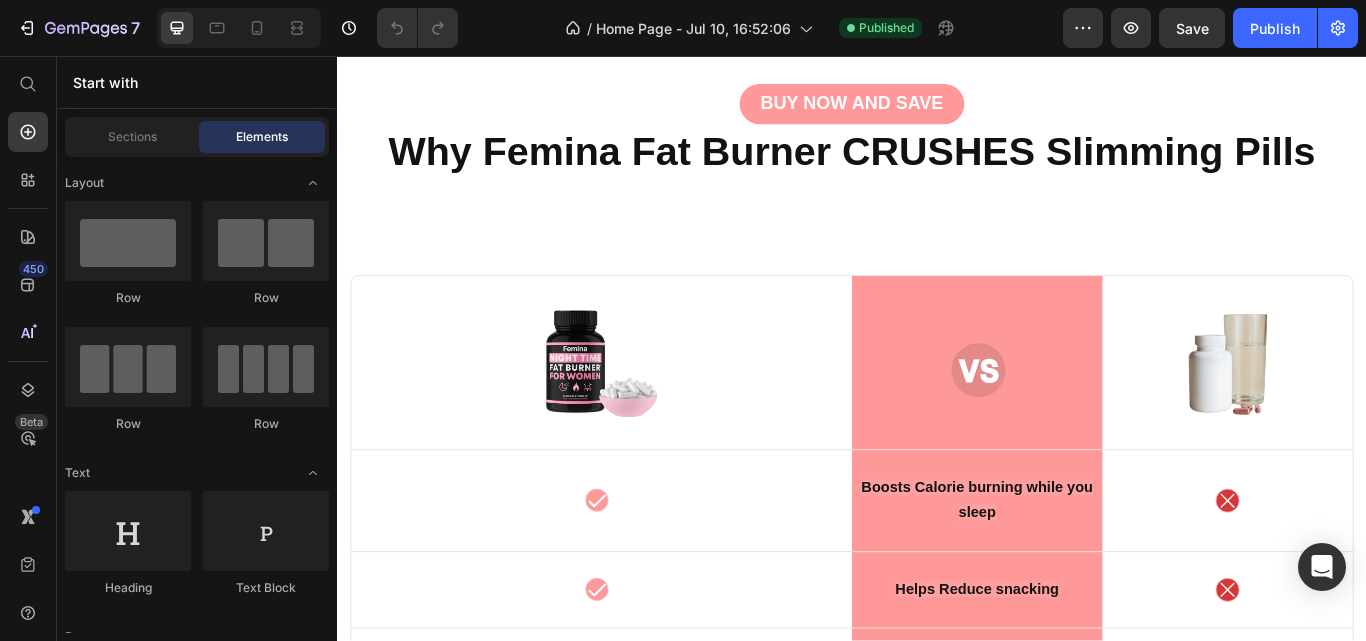 click at bounding box center (937, 9) 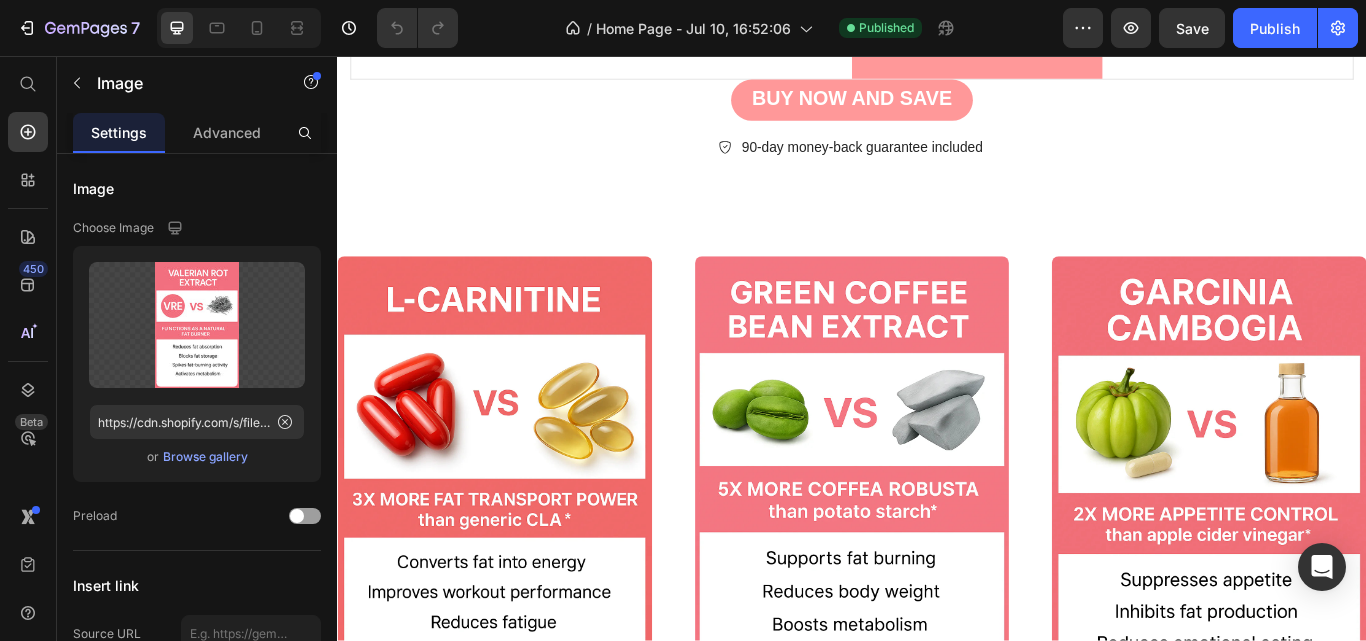 scroll, scrollTop: 13862, scrollLeft: 0, axis: vertical 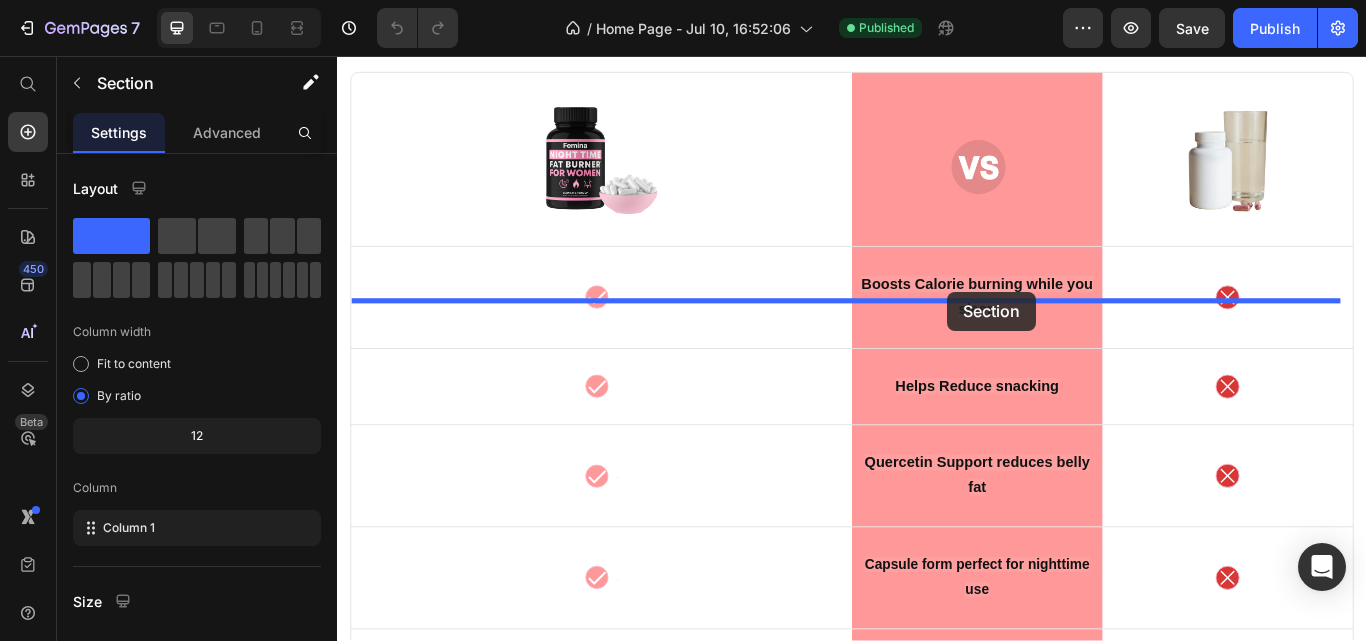 drag, startPoint x: 1084, startPoint y: 236, endPoint x: 1048, endPoint y: 331, distance: 101.59232 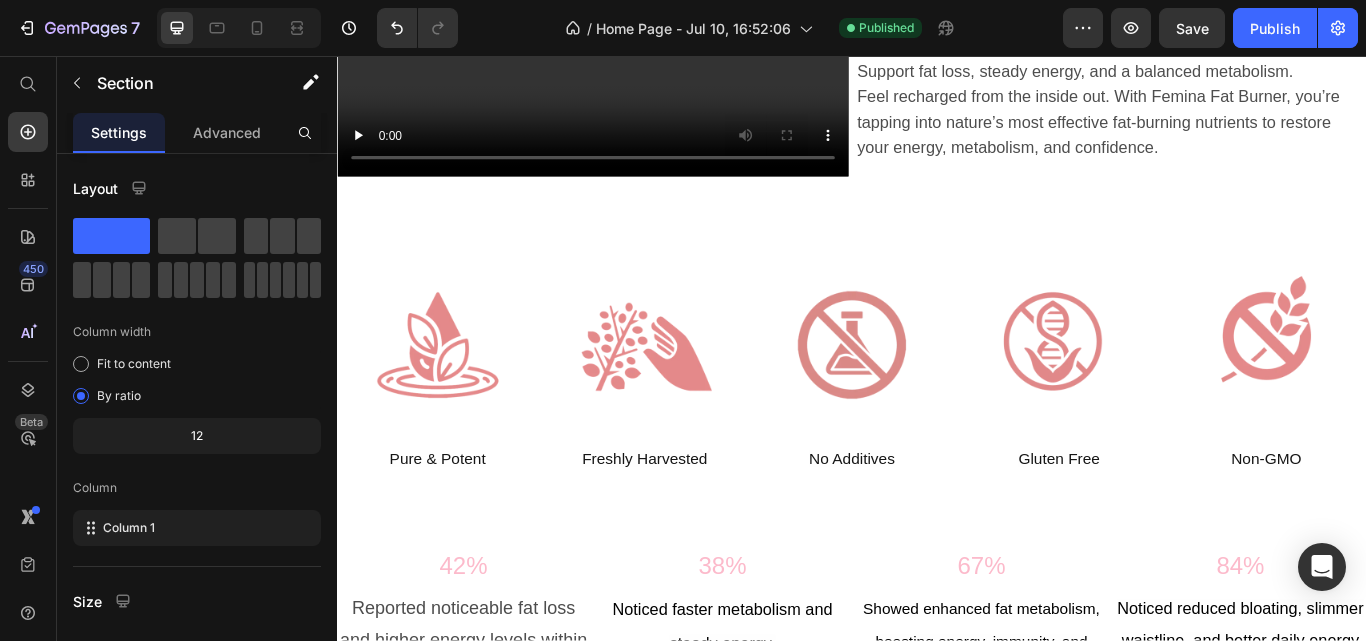 scroll, scrollTop: 5859, scrollLeft: 0, axis: vertical 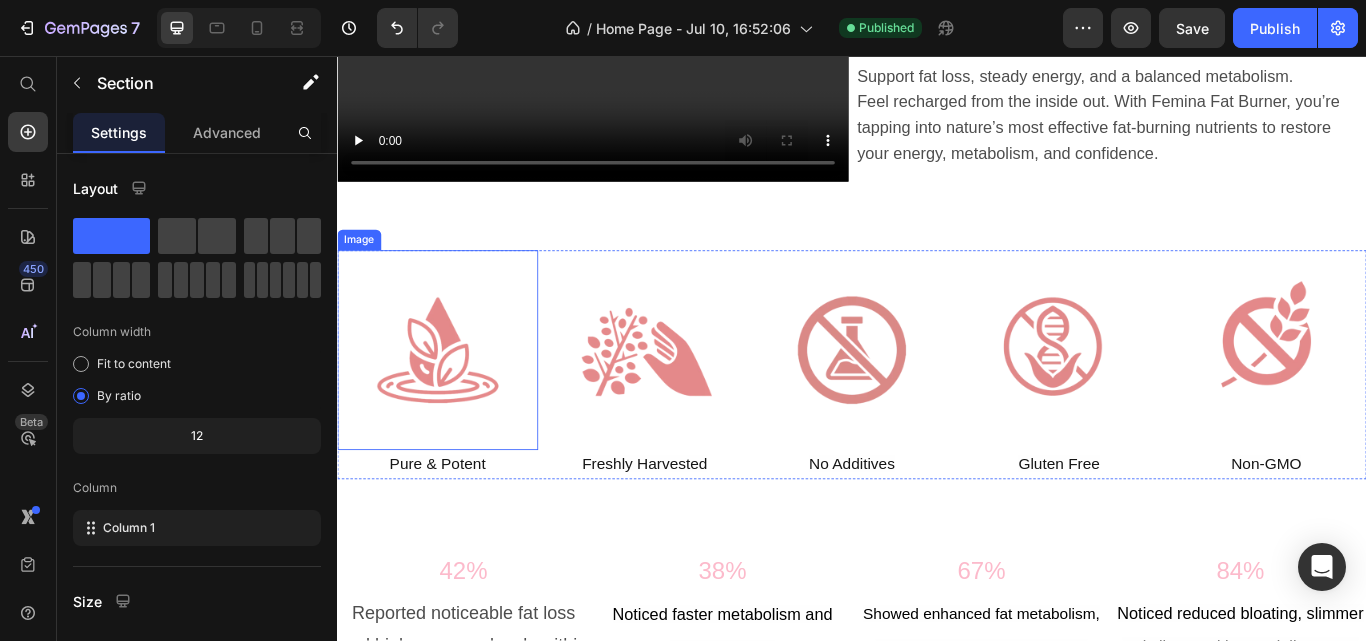 click at bounding box center (454, 400) 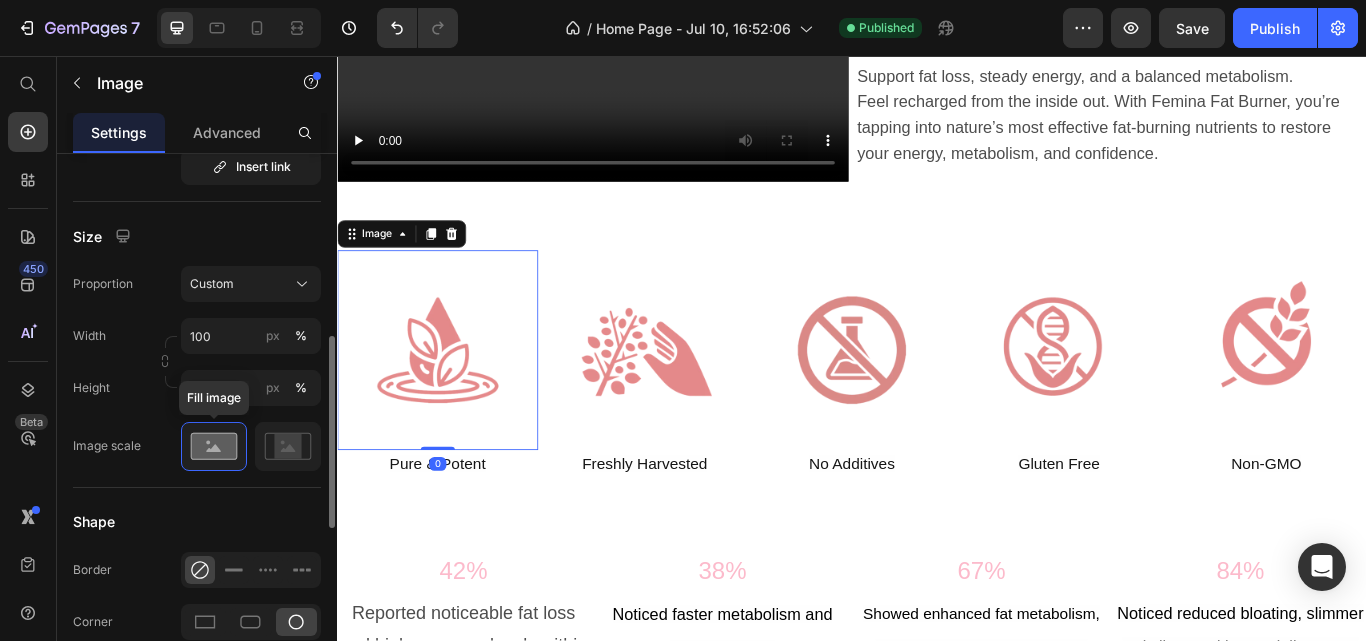 scroll, scrollTop: 511, scrollLeft: 0, axis: vertical 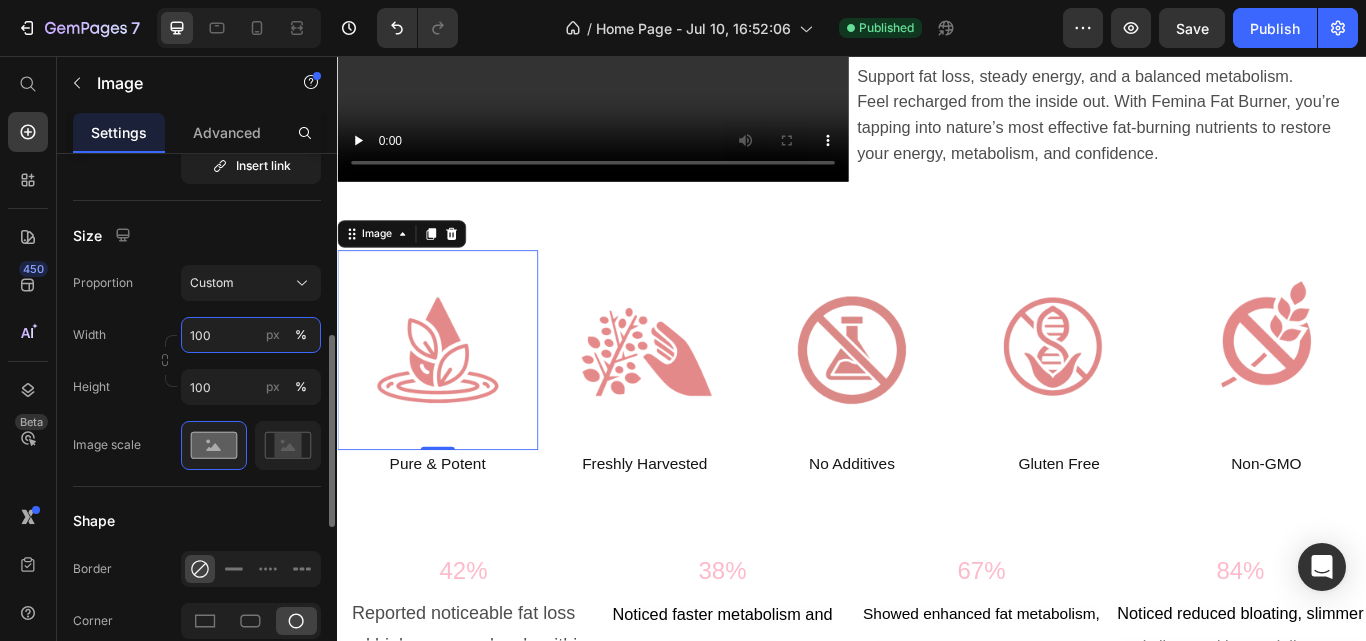 click on "100" at bounding box center (251, 335) 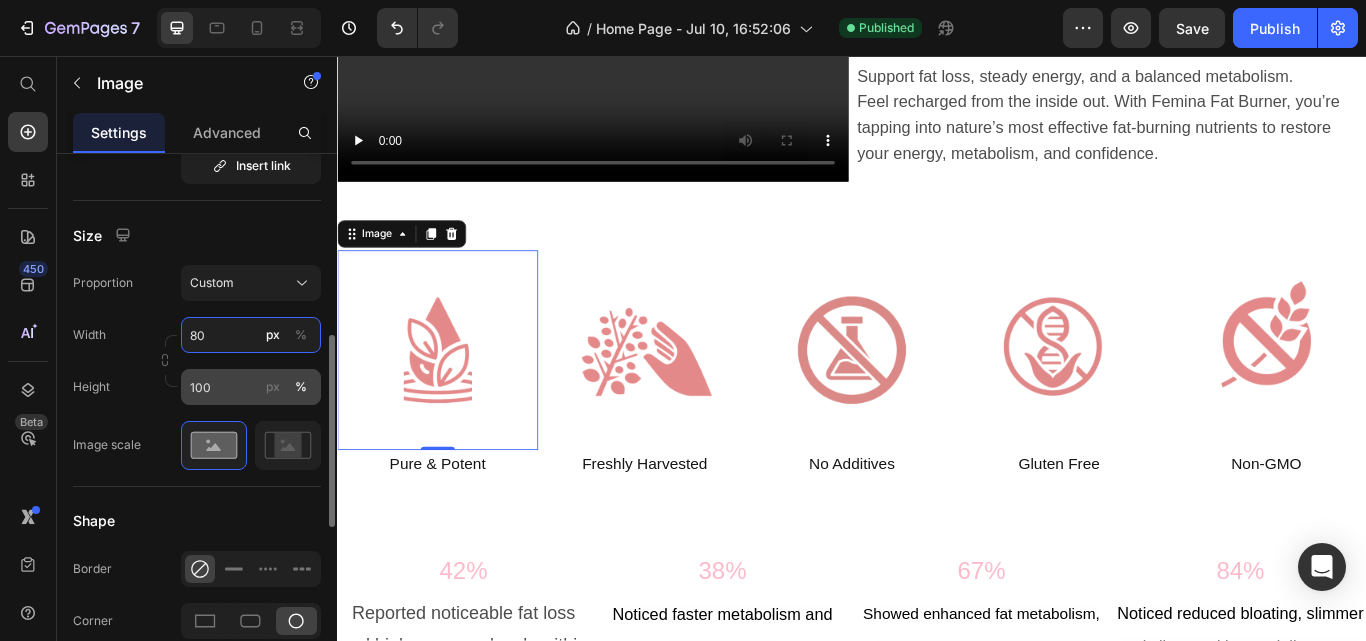 type on "80" 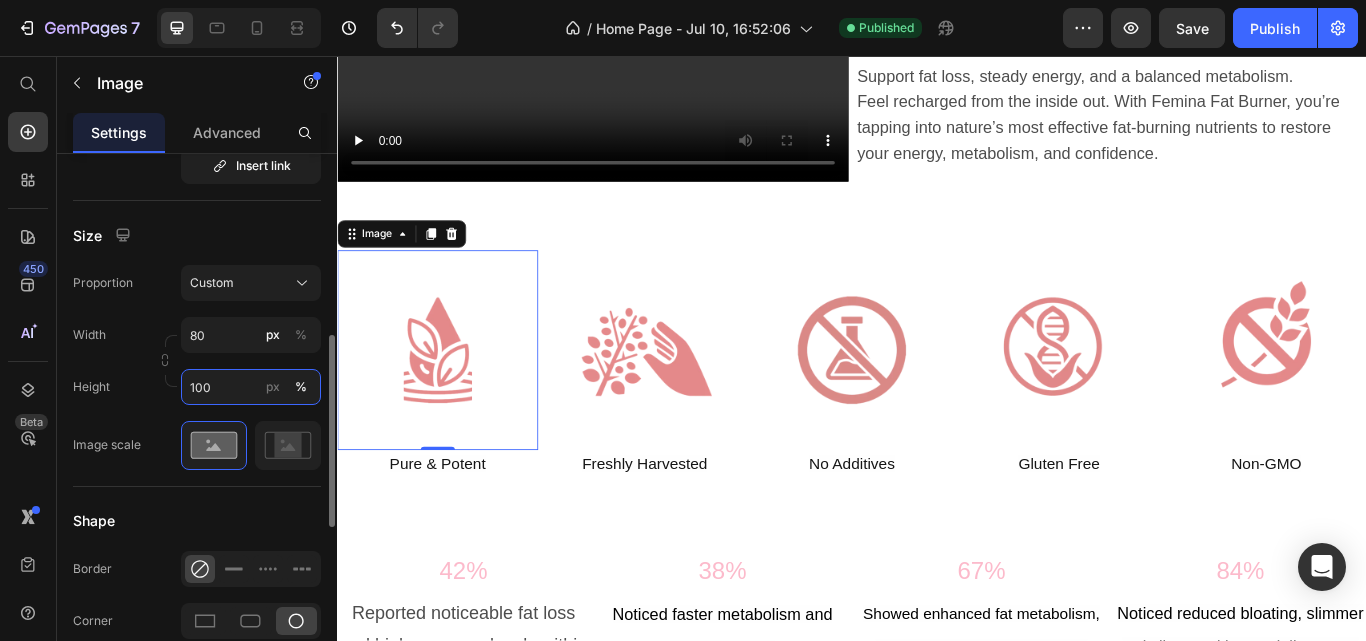 click on "100" at bounding box center [251, 387] 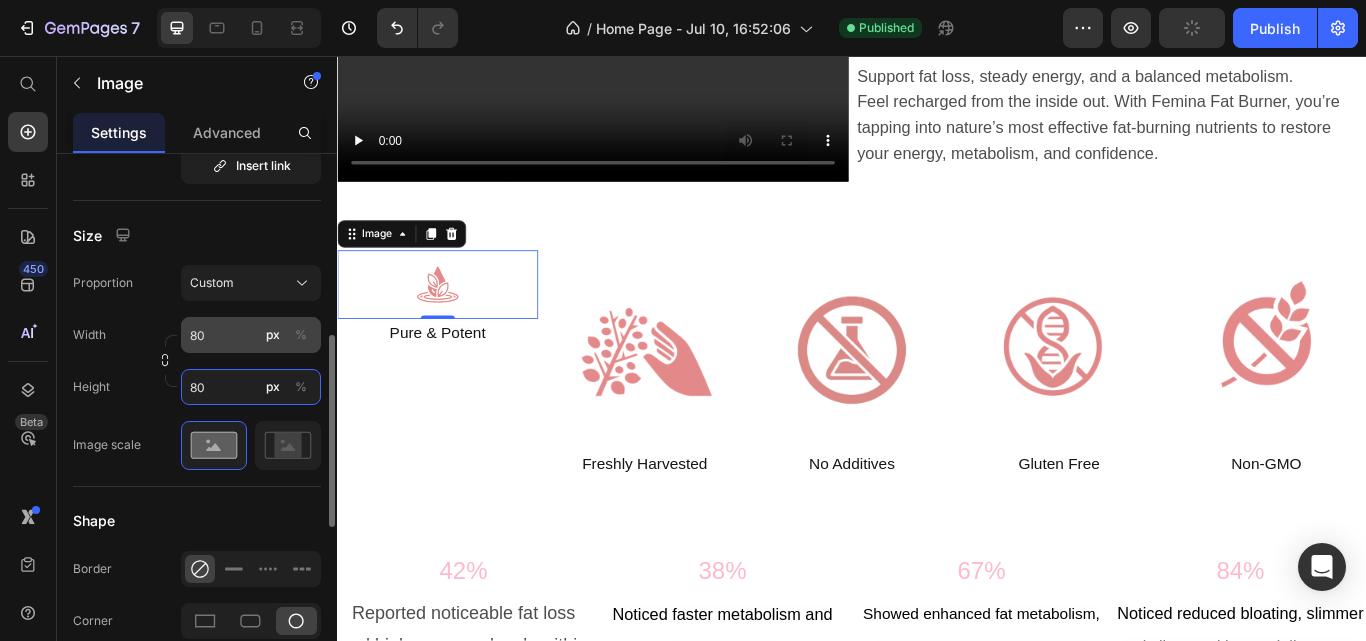 type on "80" 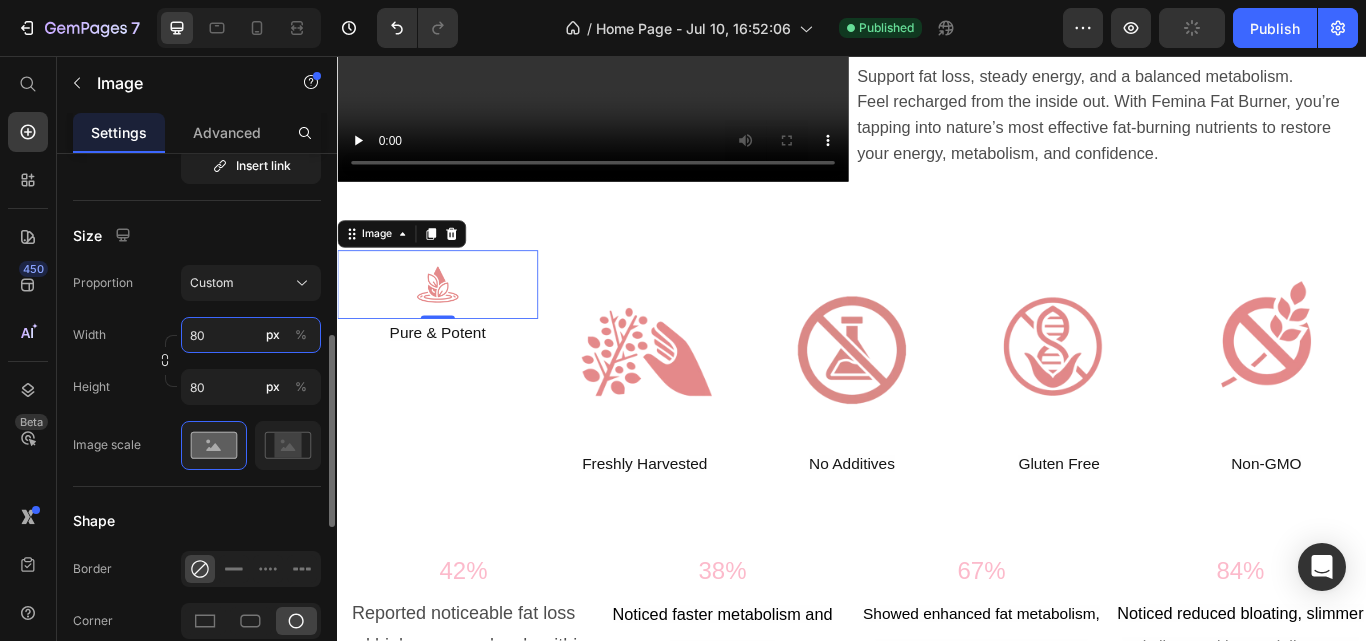 click on "80" at bounding box center (251, 335) 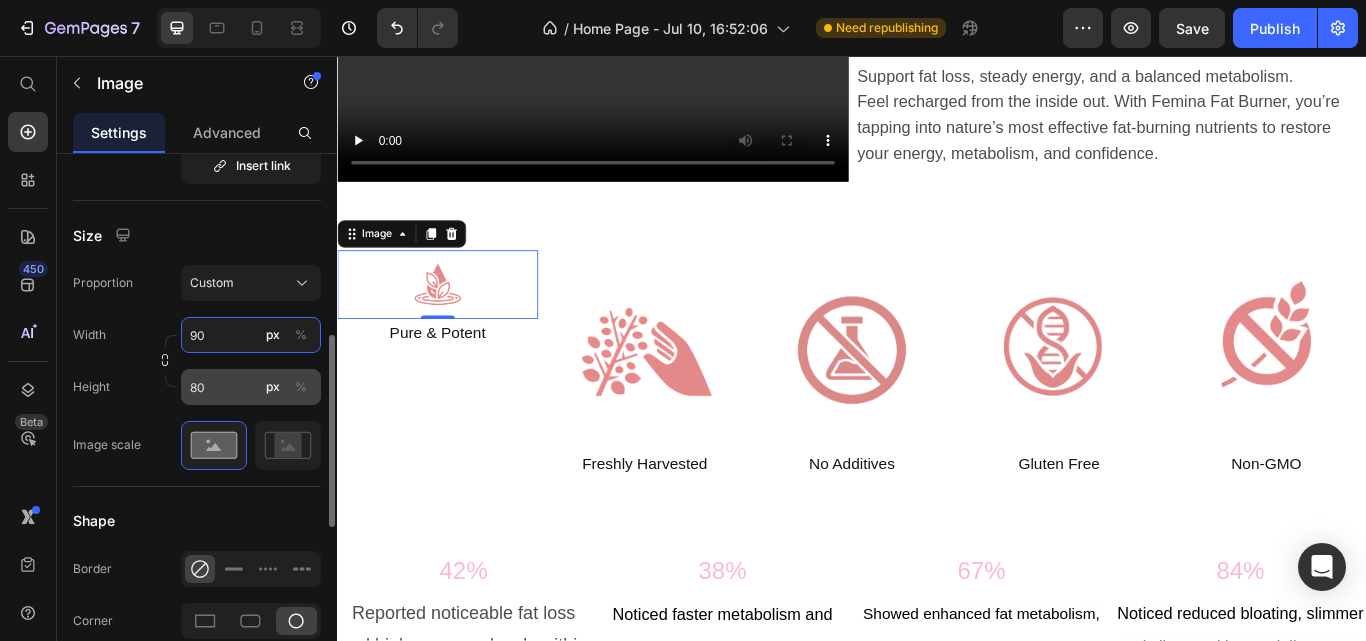 type on "90" 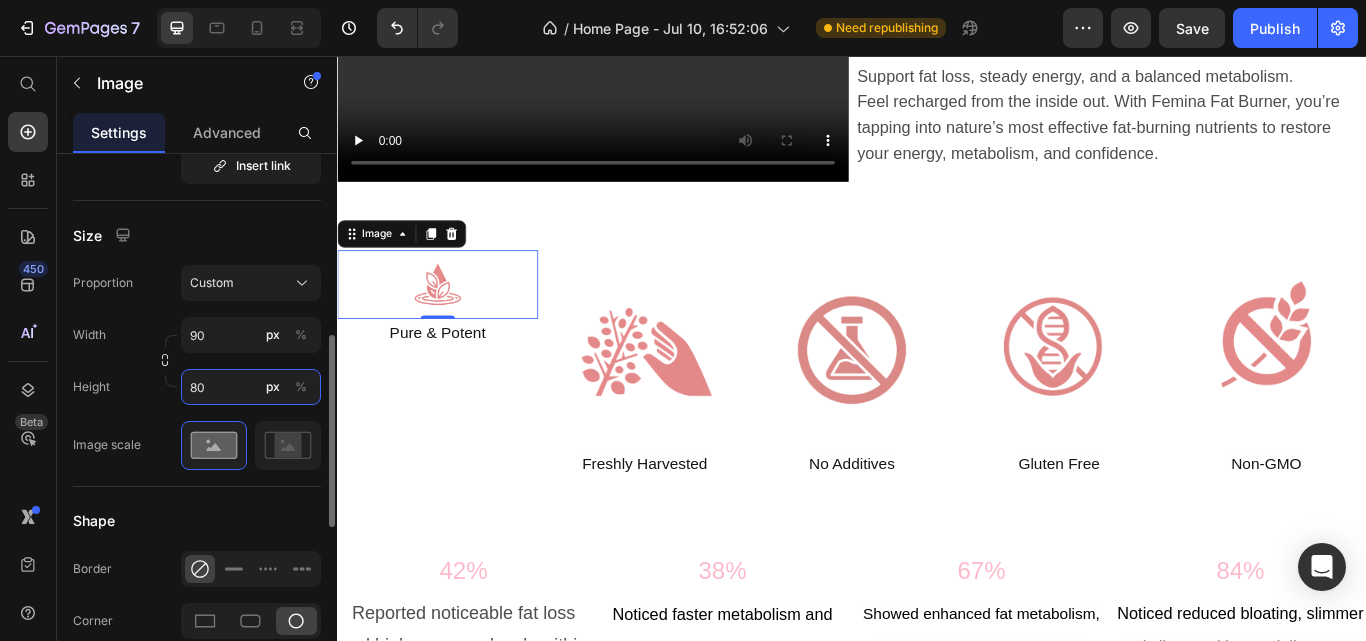 click on "80" at bounding box center [251, 387] 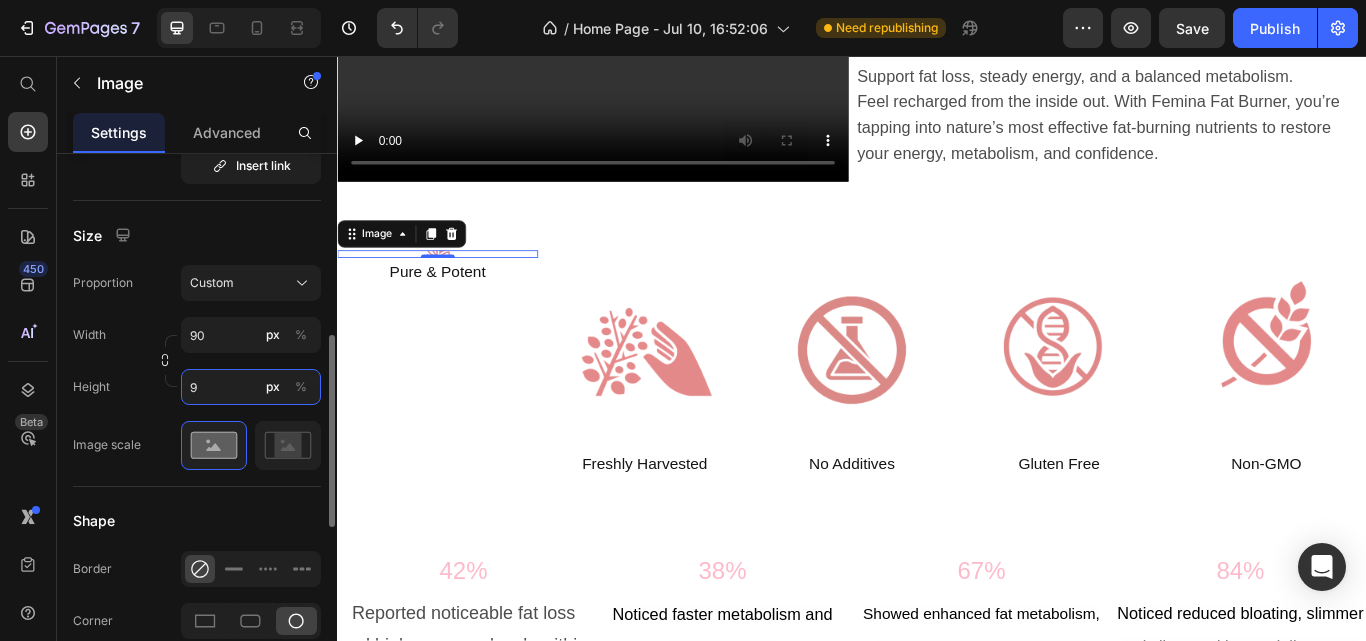 type on "90" 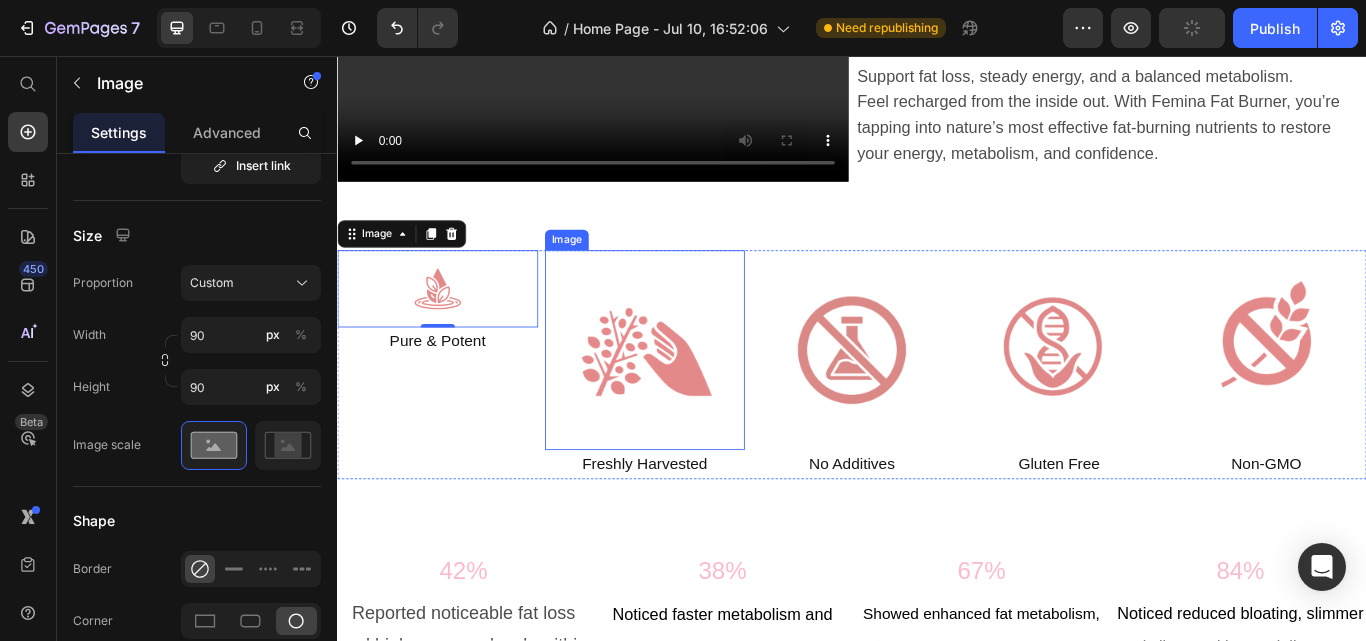 click at bounding box center [696, 400] 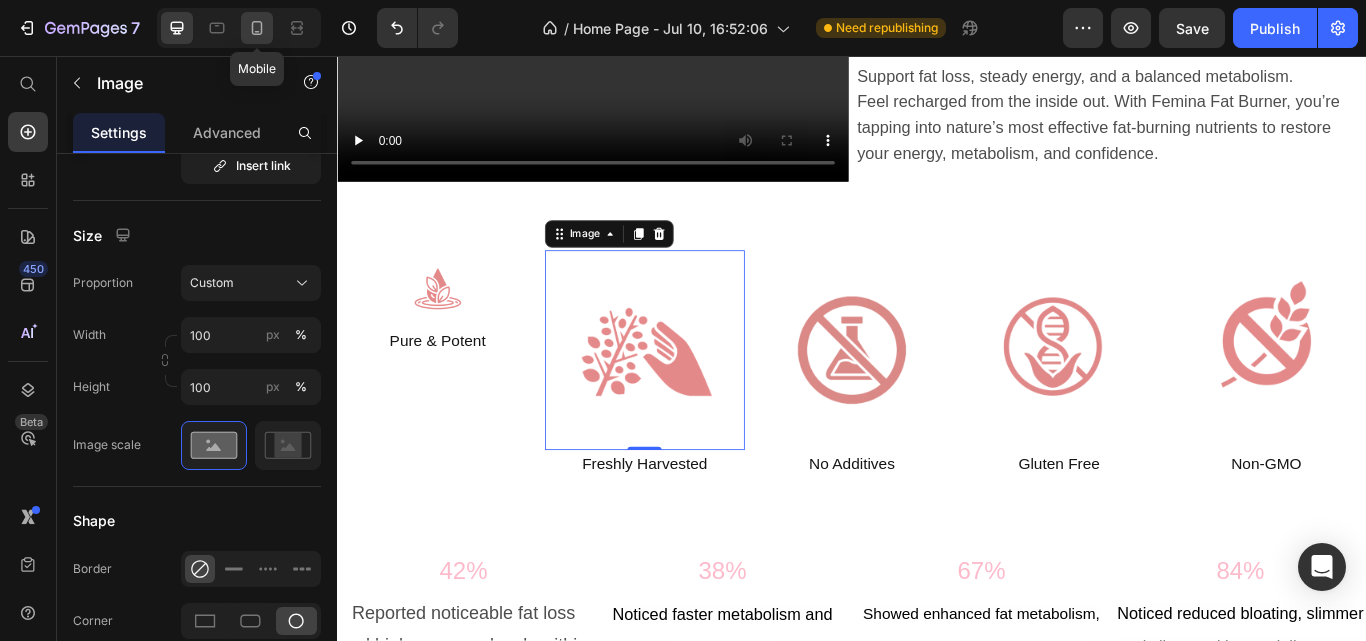click 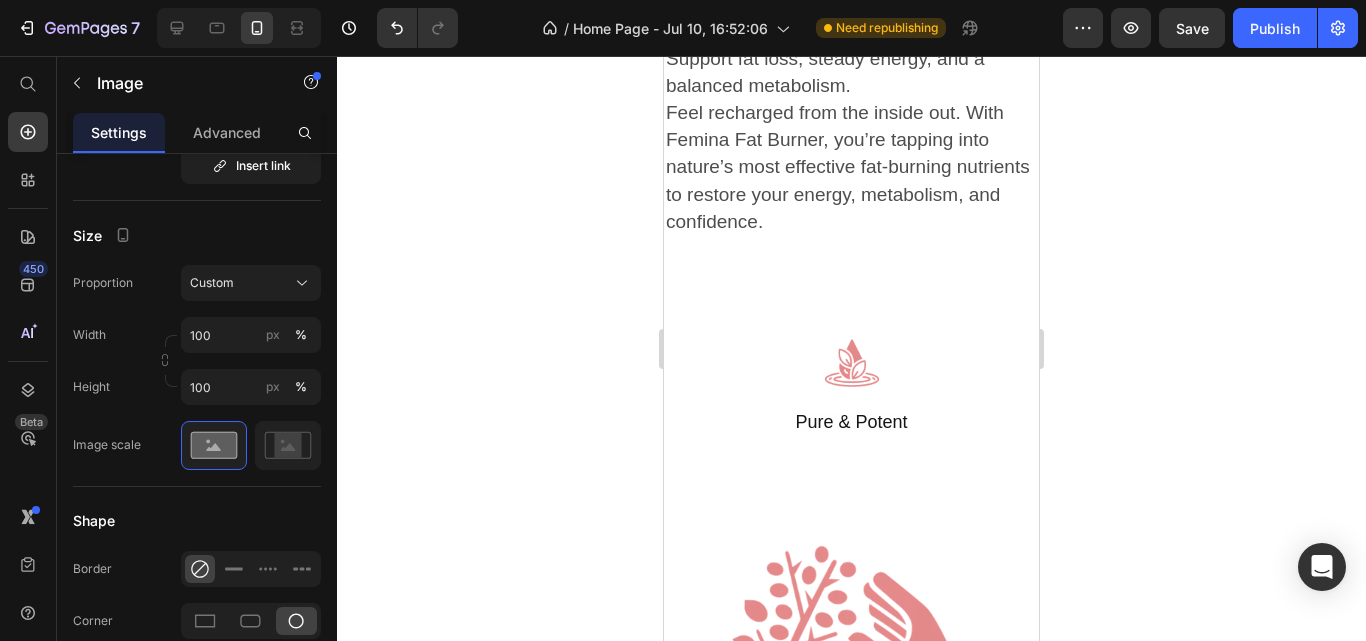 scroll, scrollTop: 6867, scrollLeft: 0, axis: vertical 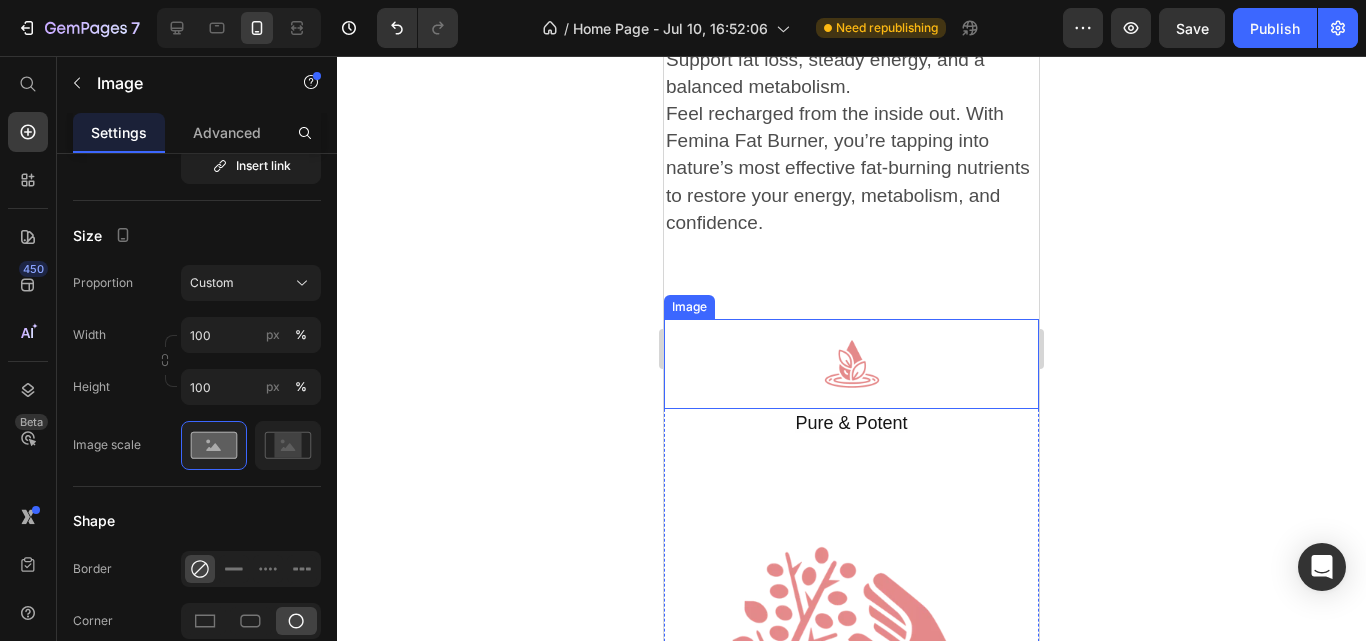 click at bounding box center [851, 364] 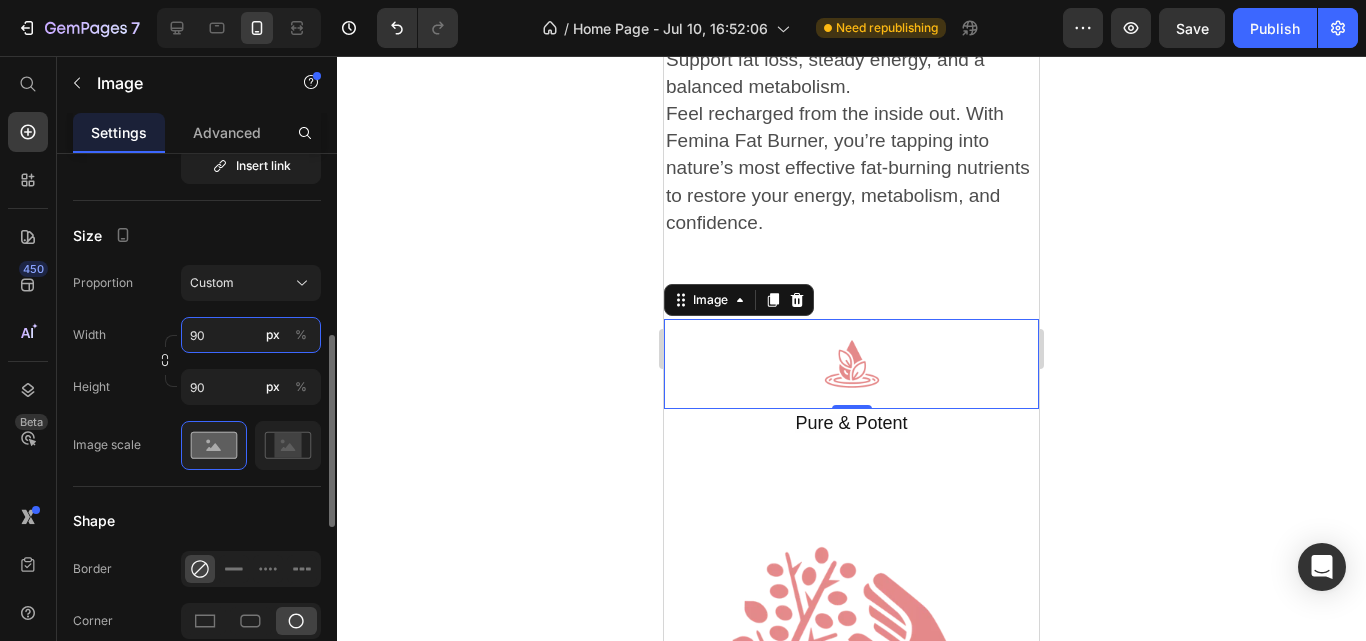 click on "90" at bounding box center [251, 335] 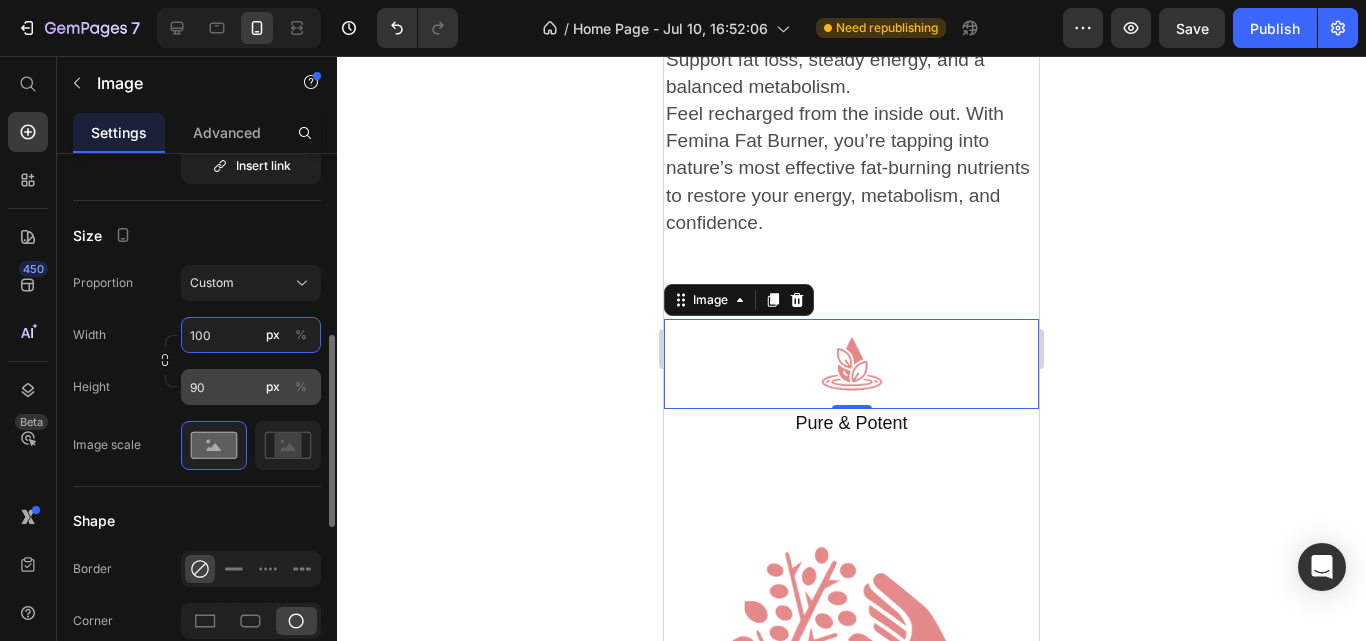 type on "100" 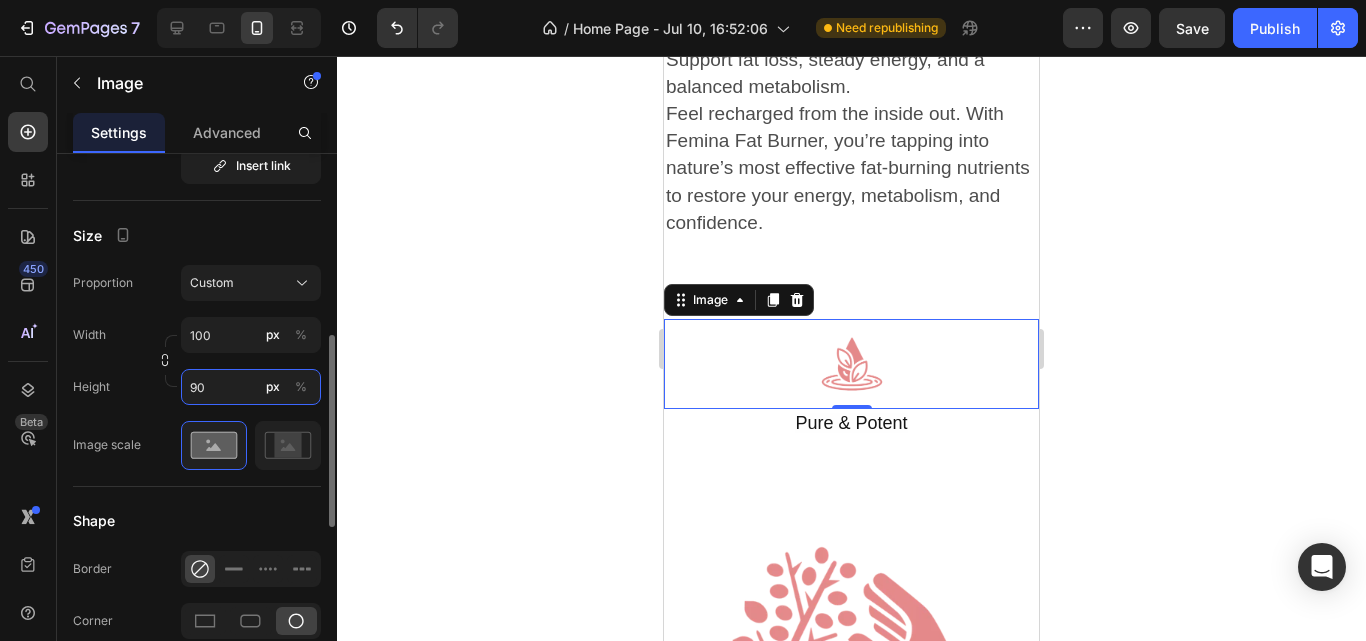 click on "90" at bounding box center [251, 387] 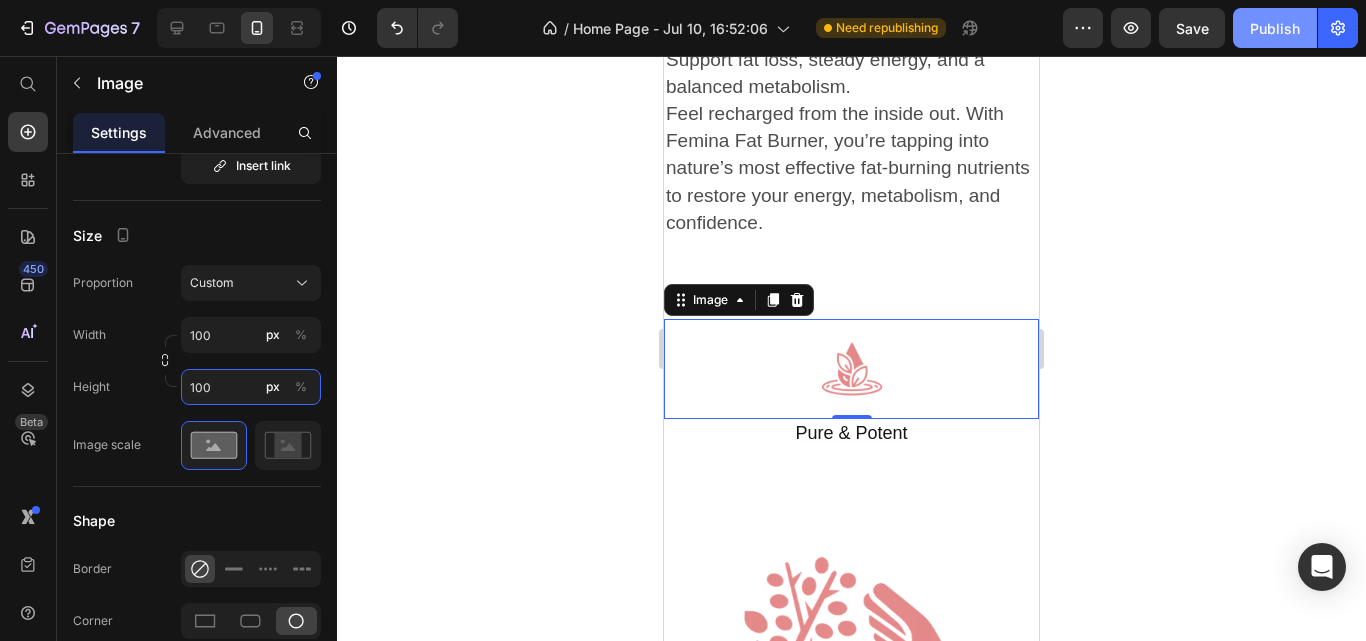type on "100" 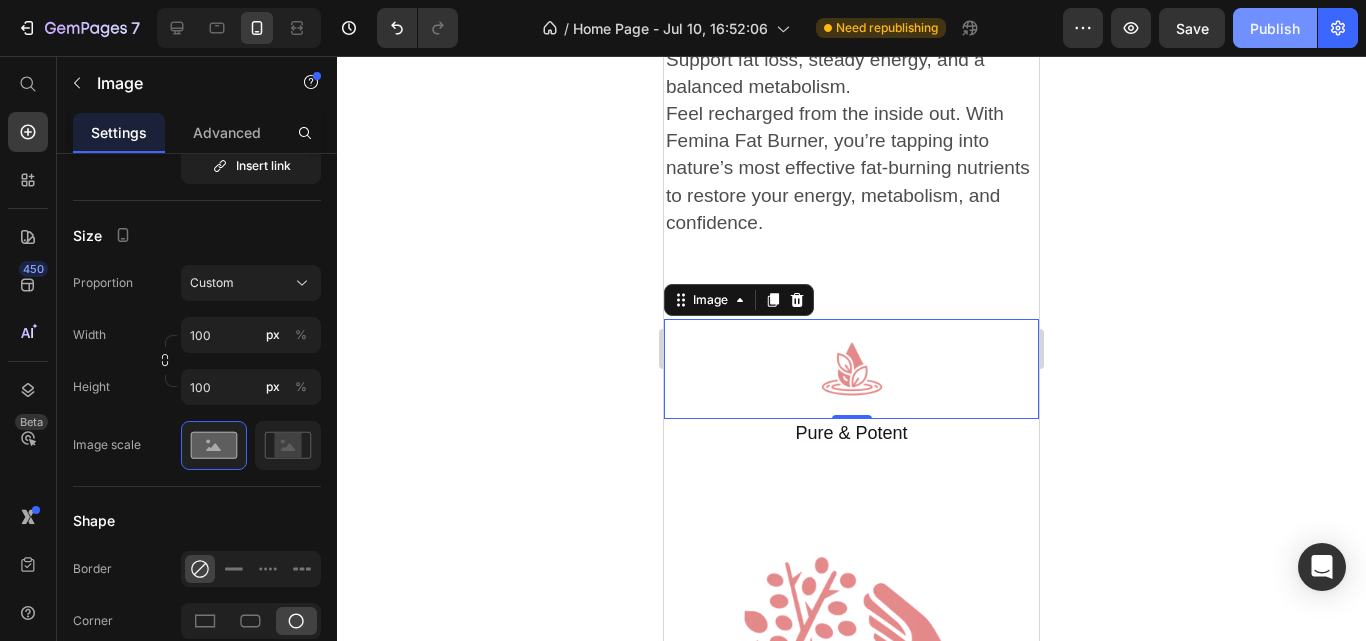 click on "Publish" 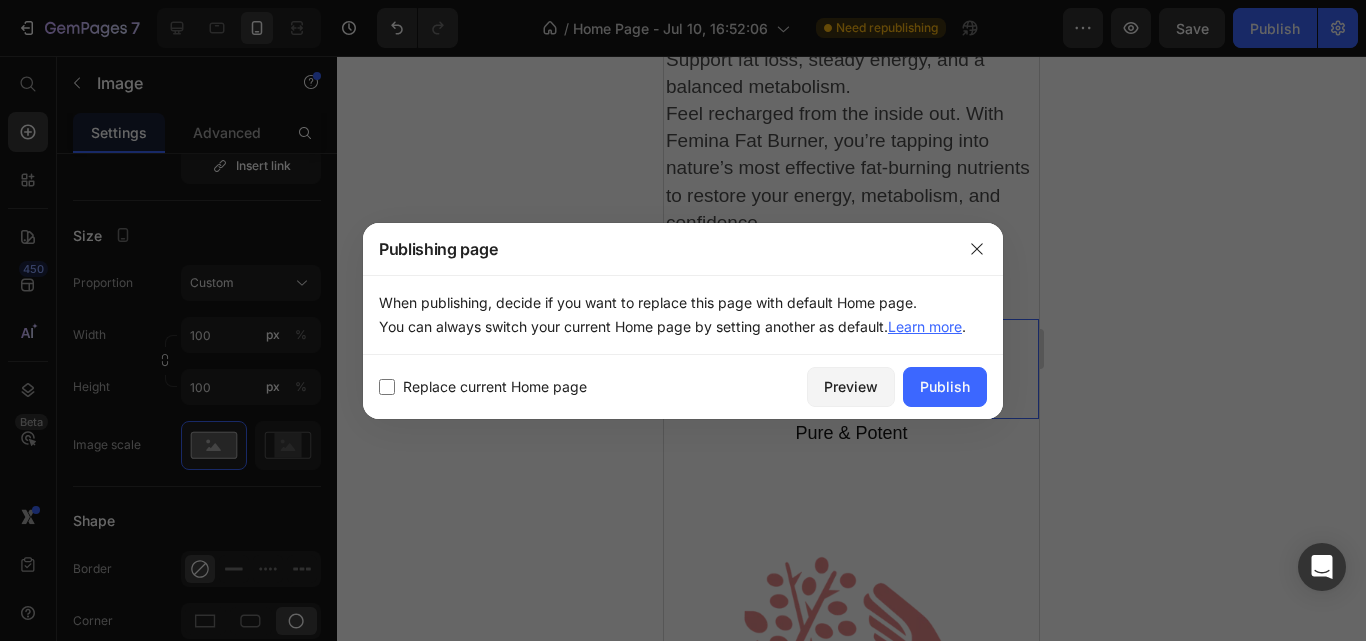 drag, startPoint x: 1262, startPoint y: 40, endPoint x: 1258, endPoint y: 24, distance: 16.492422 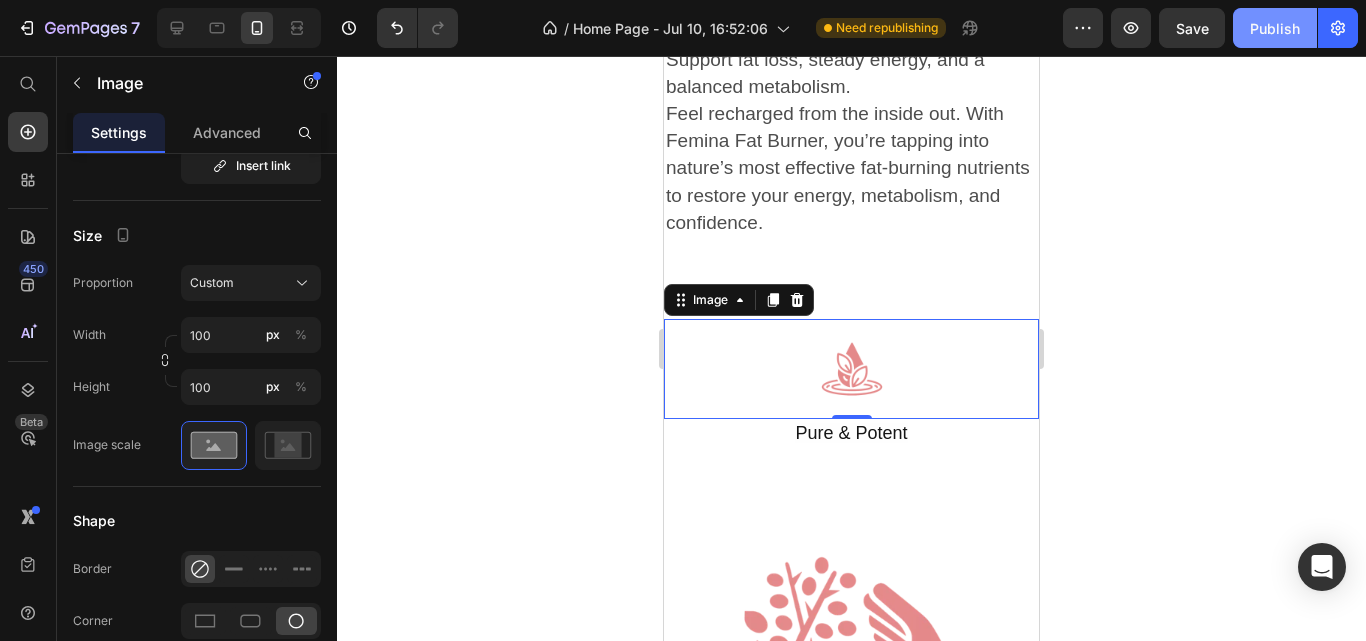 click on "Publish" 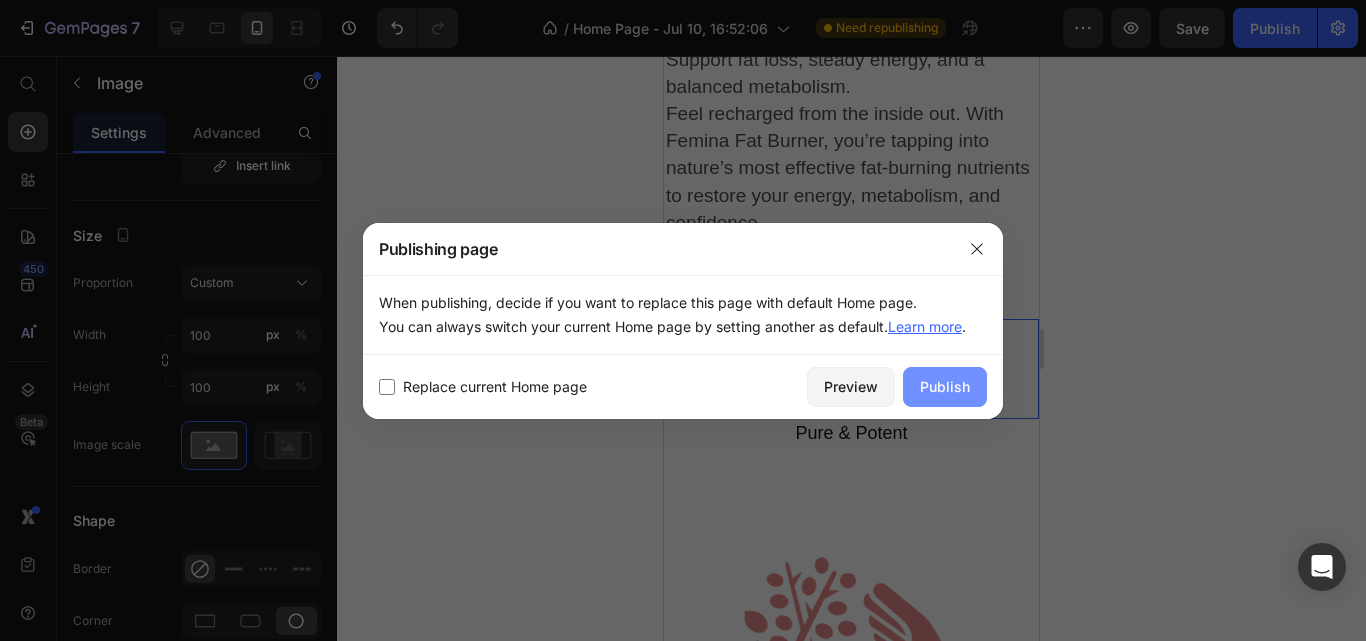 click on "Publish" at bounding box center [945, 386] 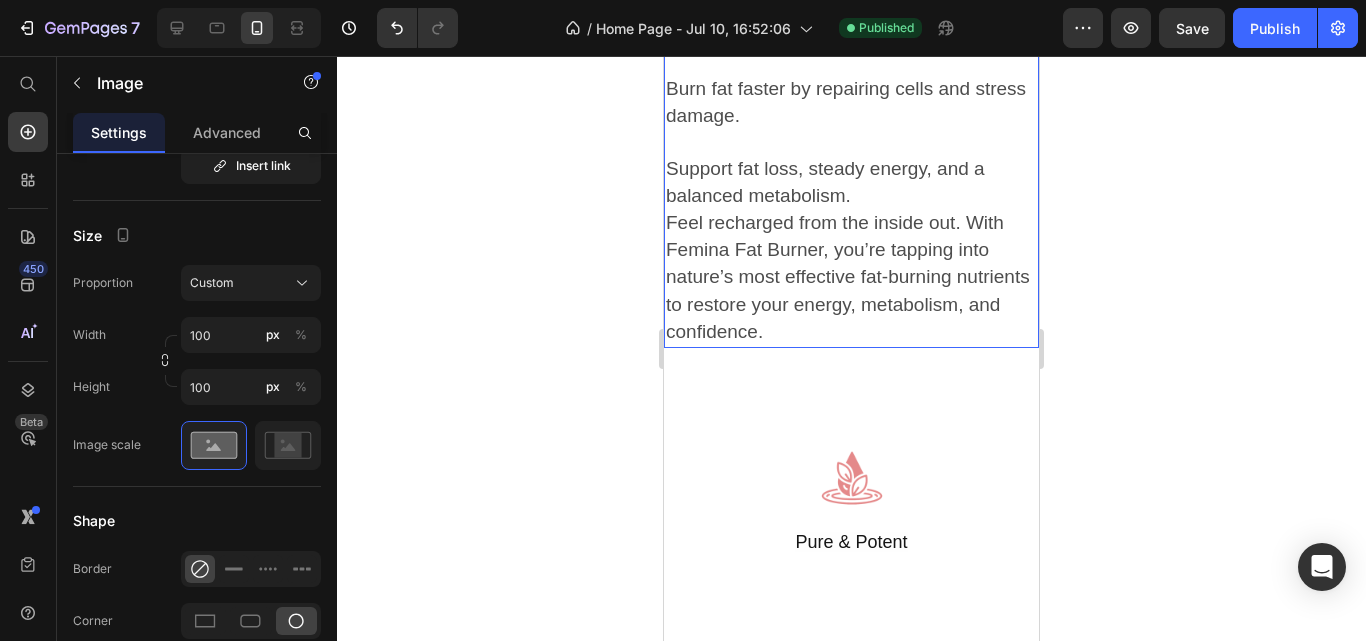 scroll, scrollTop: 6757, scrollLeft: 0, axis: vertical 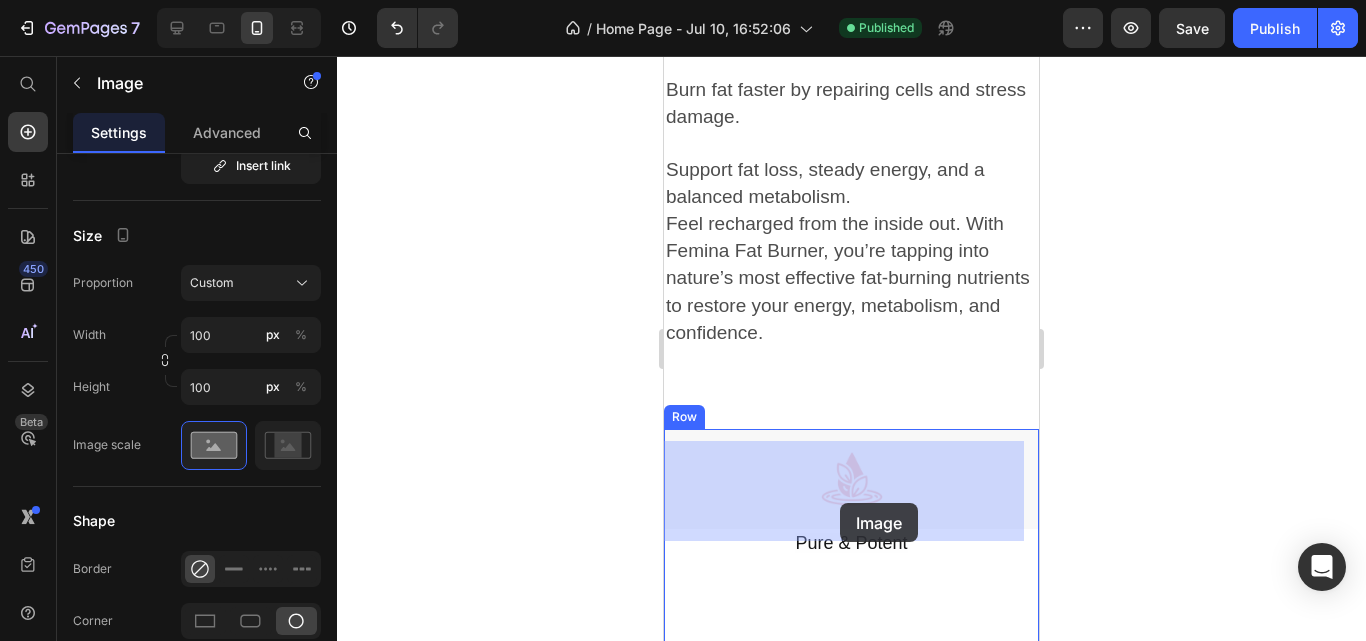 drag, startPoint x: 827, startPoint y: 515, endPoint x: 840, endPoint y: 499, distance: 20.615528 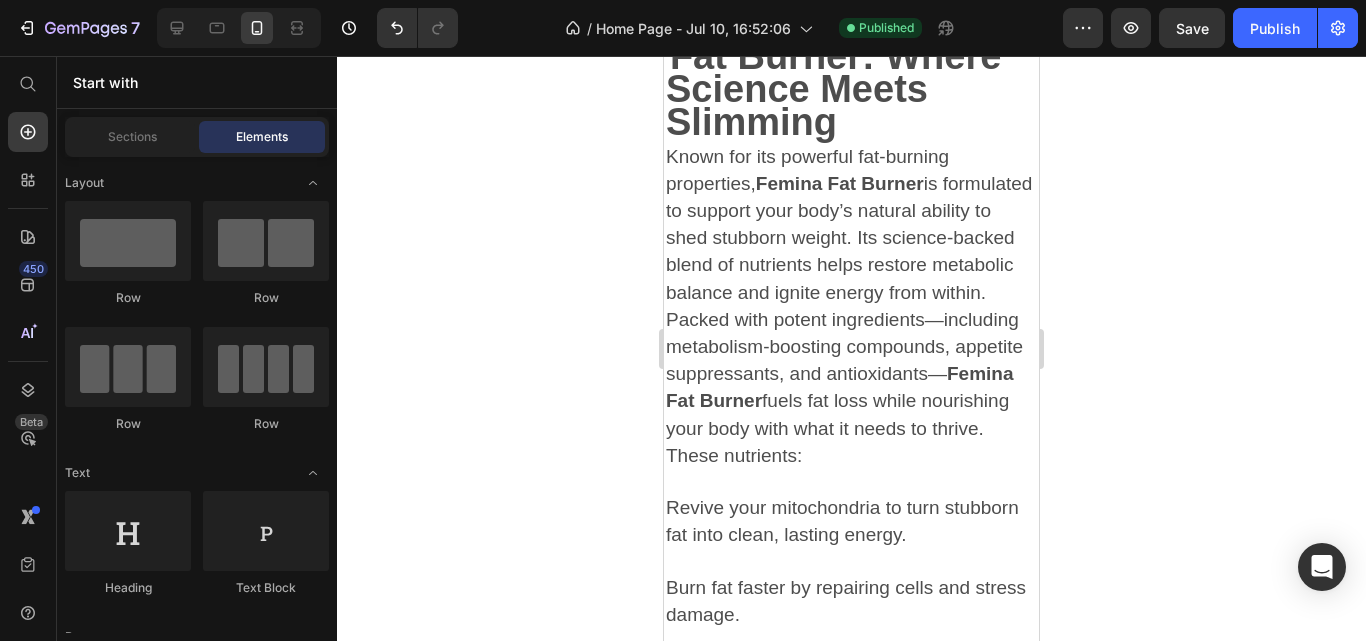 scroll, scrollTop: 5394, scrollLeft: 0, axis: vertical 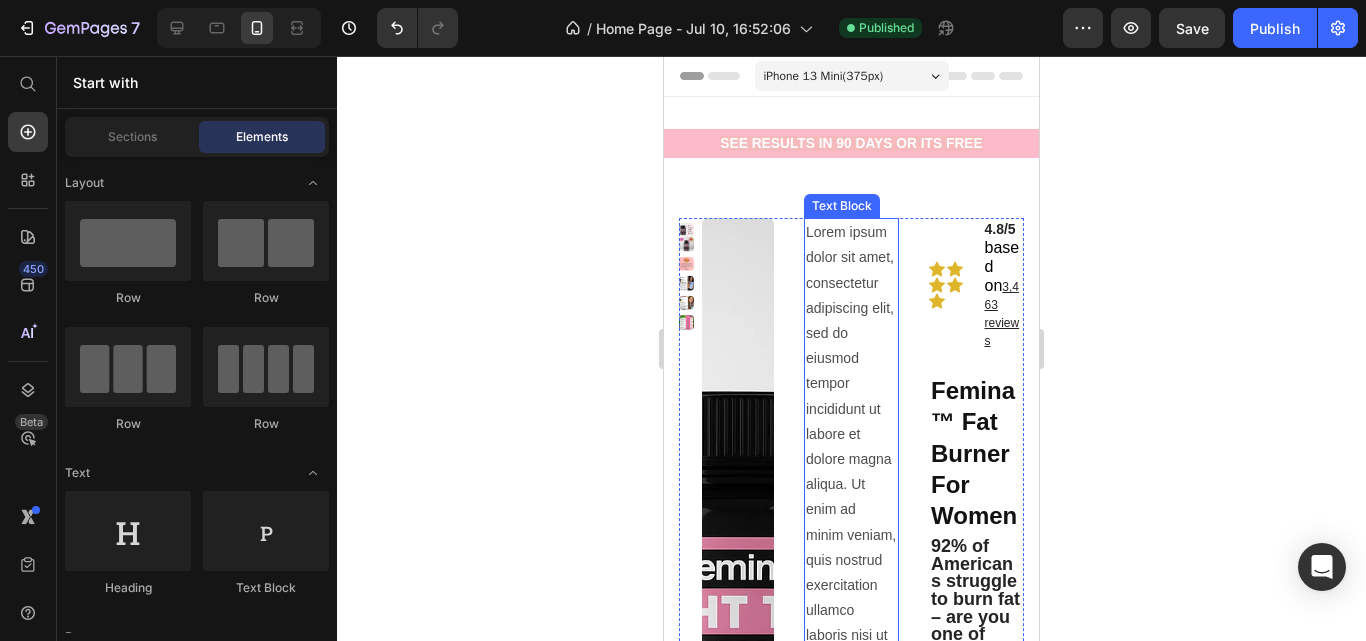 click on "Lorem ipsum dolor sit amet, consectetur adipiscing elit, sed do eiusmod tempor incididunt ut labore et dolore magna aliqua. Ut enim ad minim veniam, quis nostrud exercitation ullamco laboris nisi ut aliquip ex ea commodo consequat." at bounding box center [851, 472] 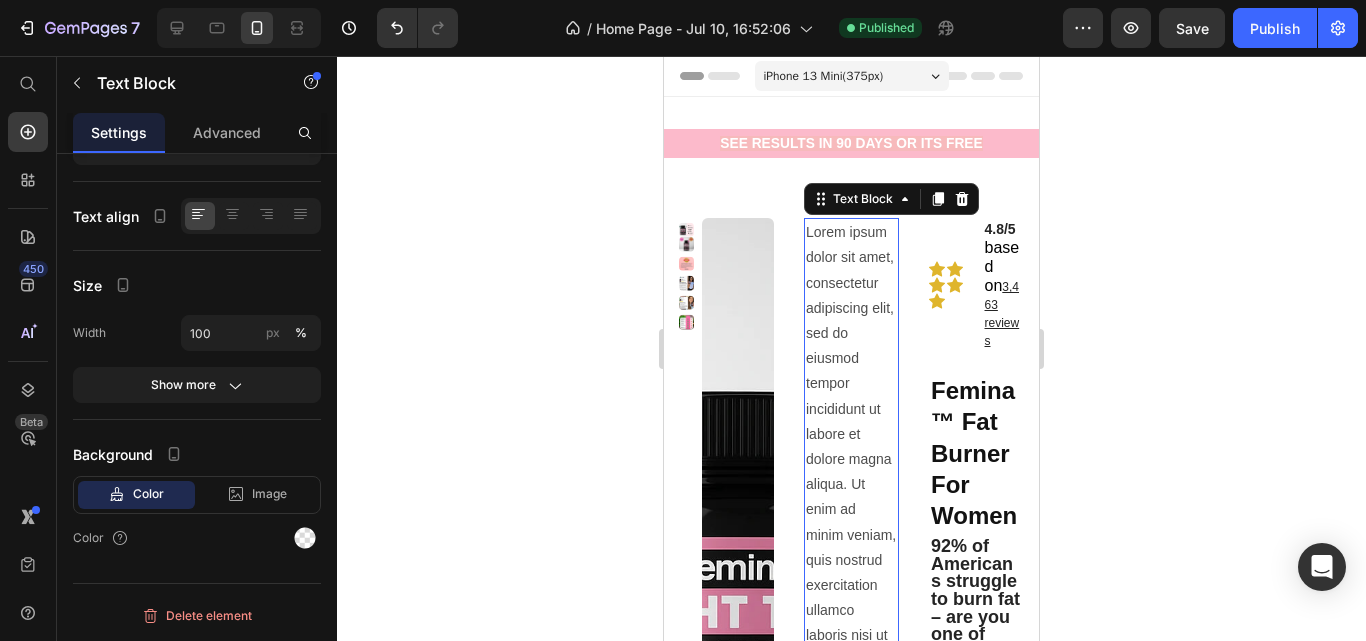 scroll, scrollTop: 0, scrollLeft: 0, axis: both 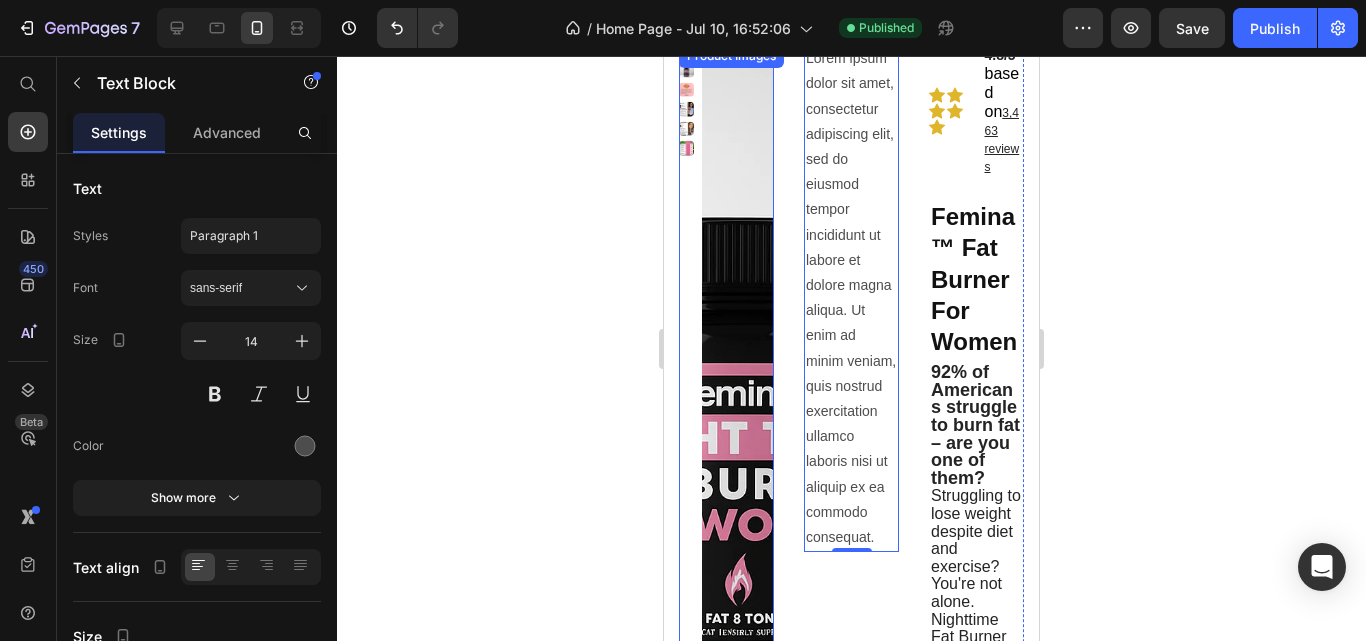 click at bounding box center (738, 394) 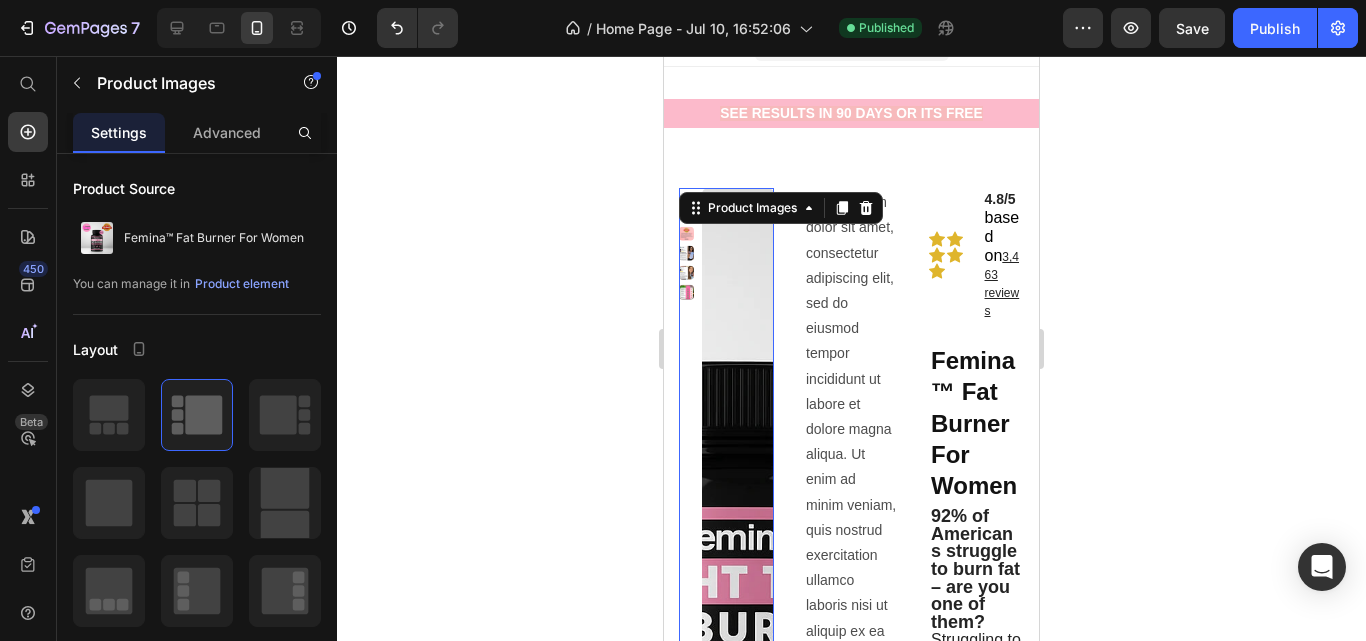 scroll, scrollTop: 0, scrollLeft: 0, axis: both 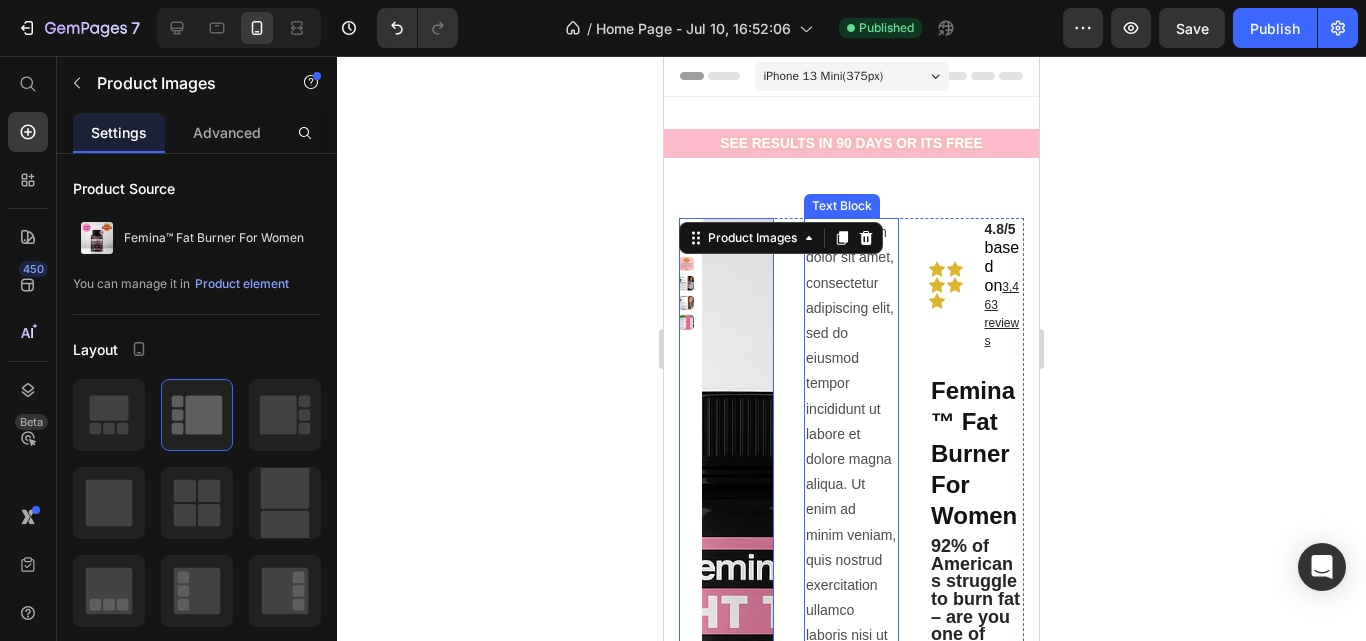 click on "Lorem ipsum dolor sit amet, consectetur adipiscing elit, sed do eiusmod tempor incididunt ut labore et dolore magna aliqua. Ut enim ad minim veniam, quis nostrud exercitation ullamco laboris nisi ut aliquip ex ea commodo consequat." at bounding box center [851, 472] 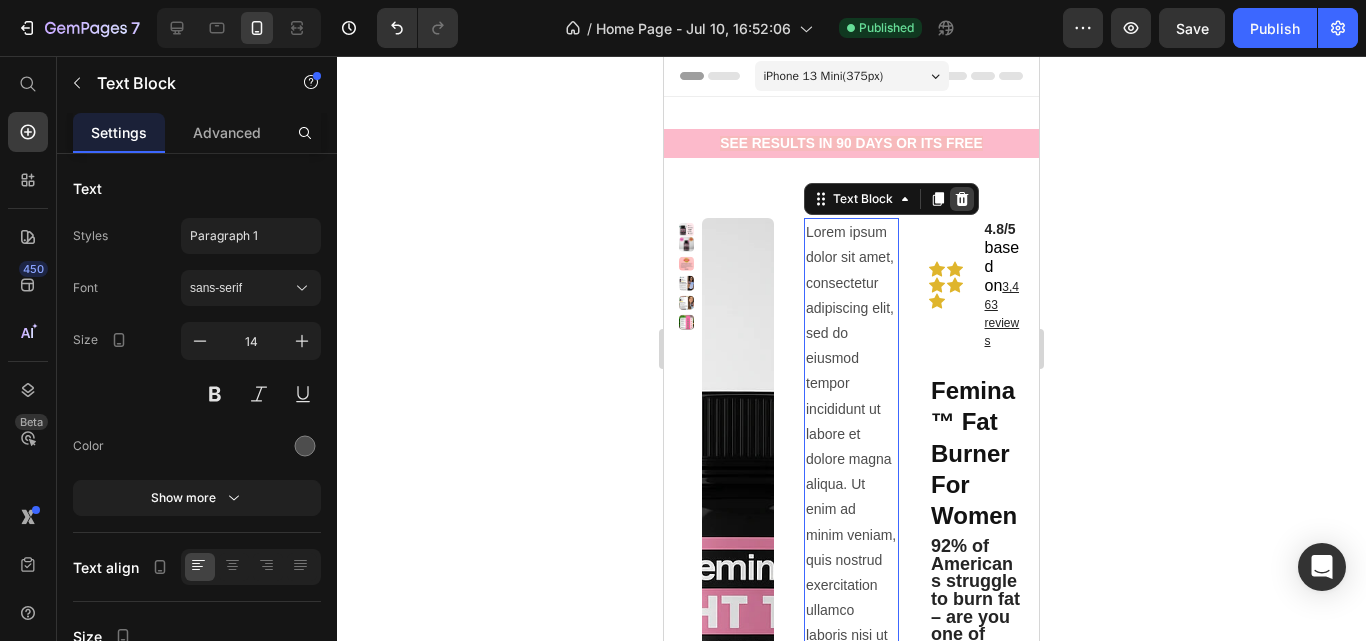 click 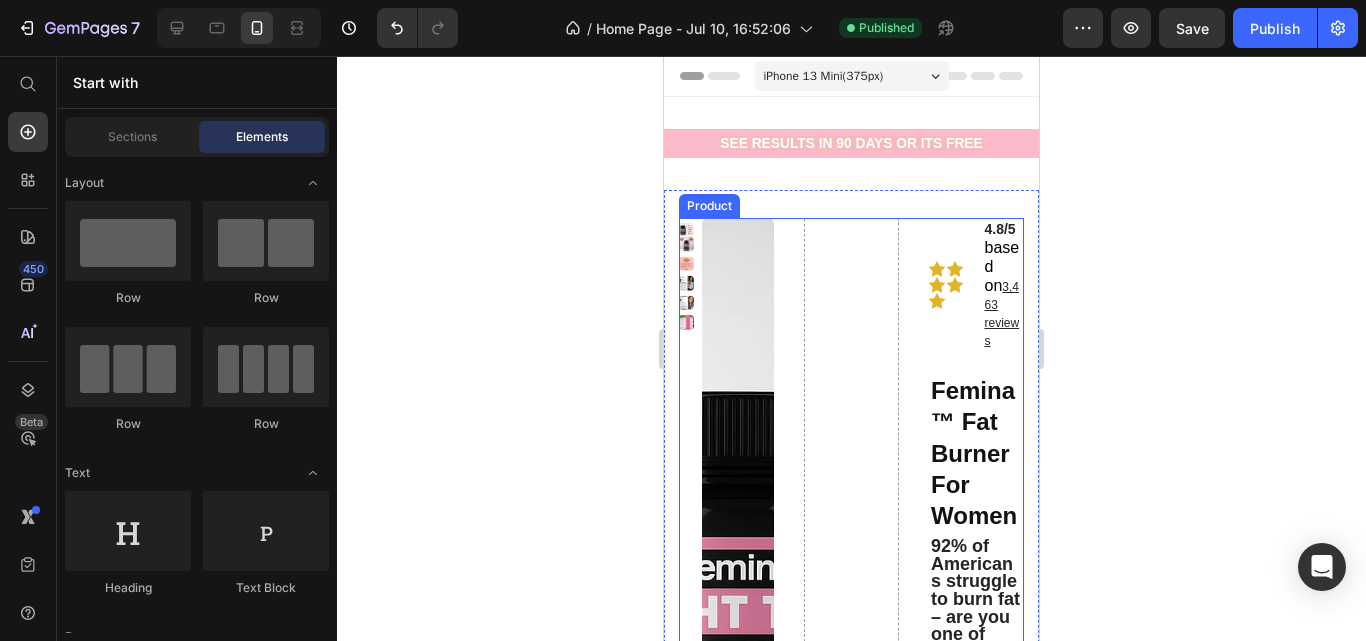 click at bounding box center [851, 1452] 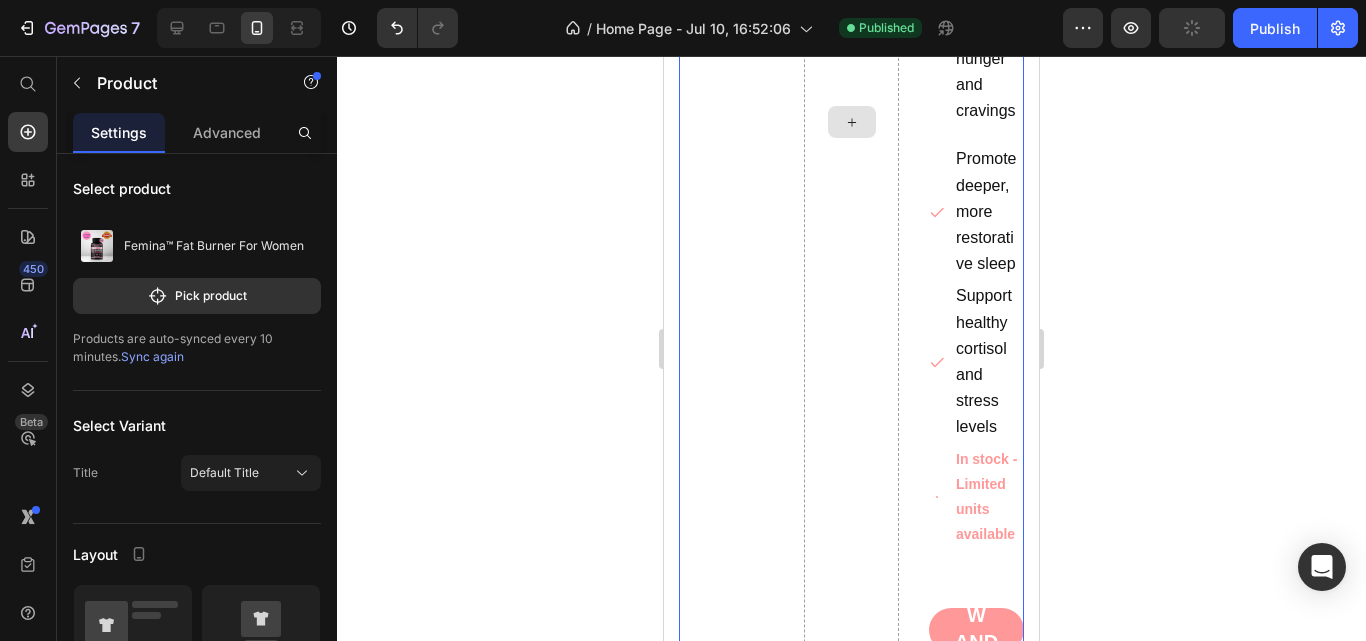 scroll, scrollTop: 1331, scrollLeft: 0, axis: vertical 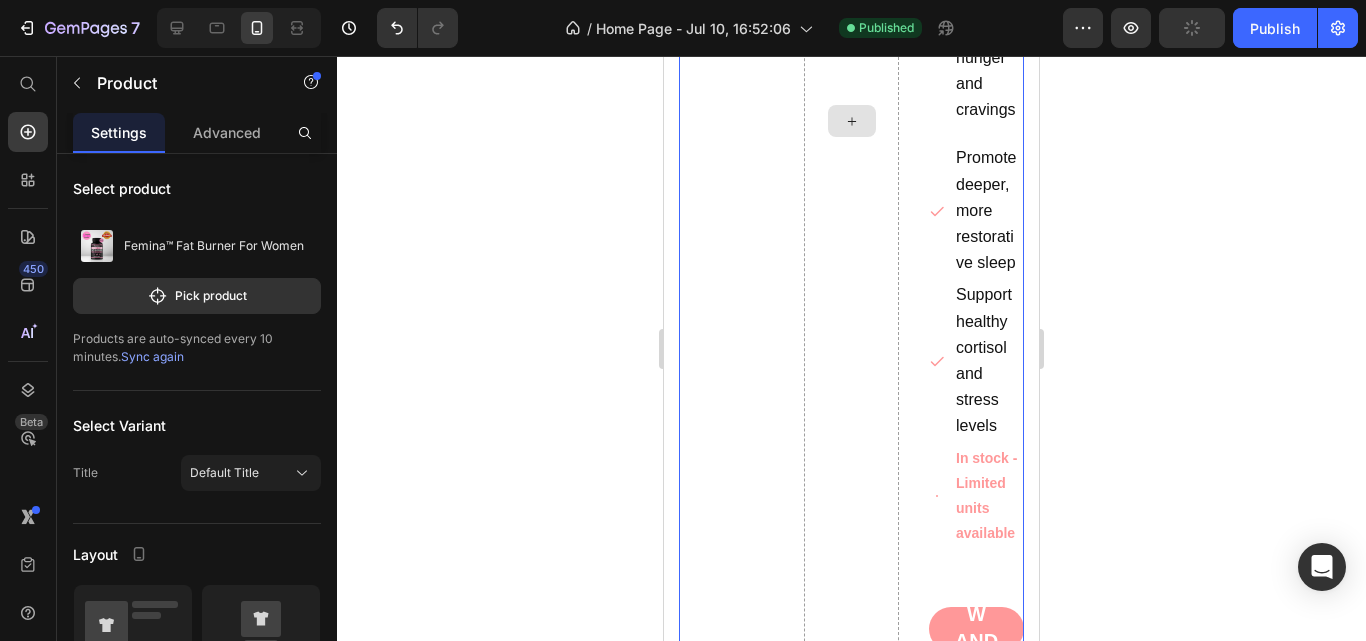 click at bounding box center (851, 121) 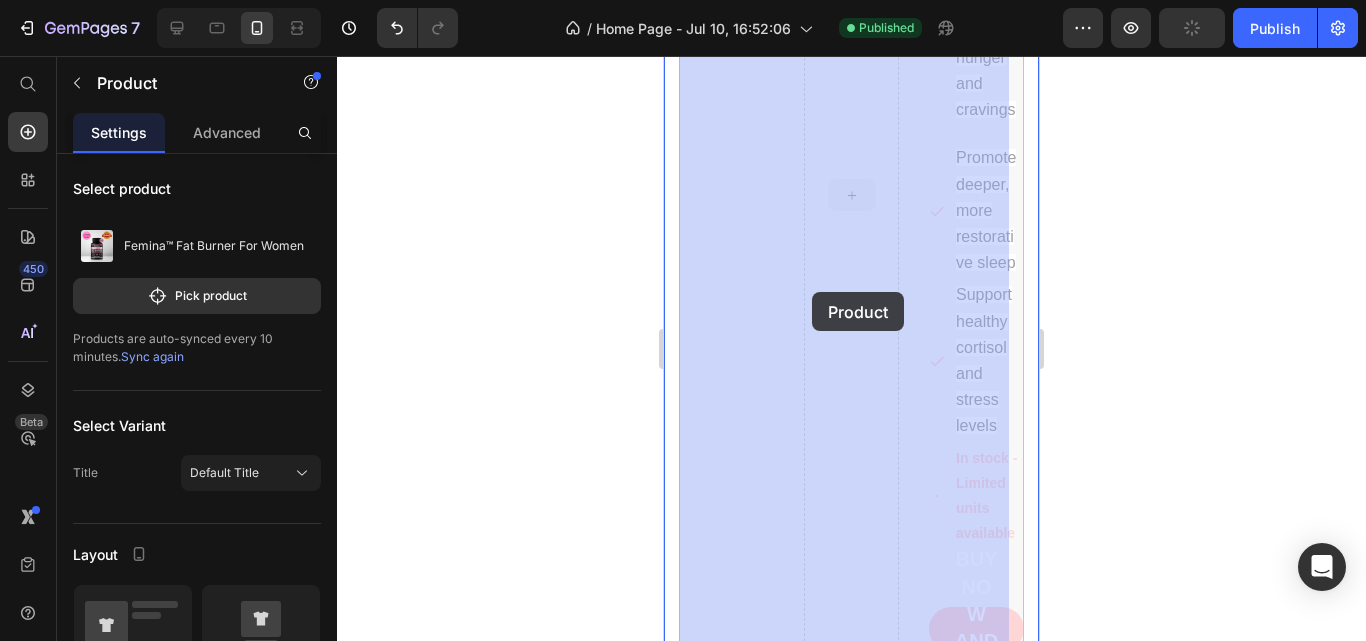 drag, startPoint x: 829, startPoint y: 260, endPoint x: 805, endPoint y: 291, distance: 39.20459 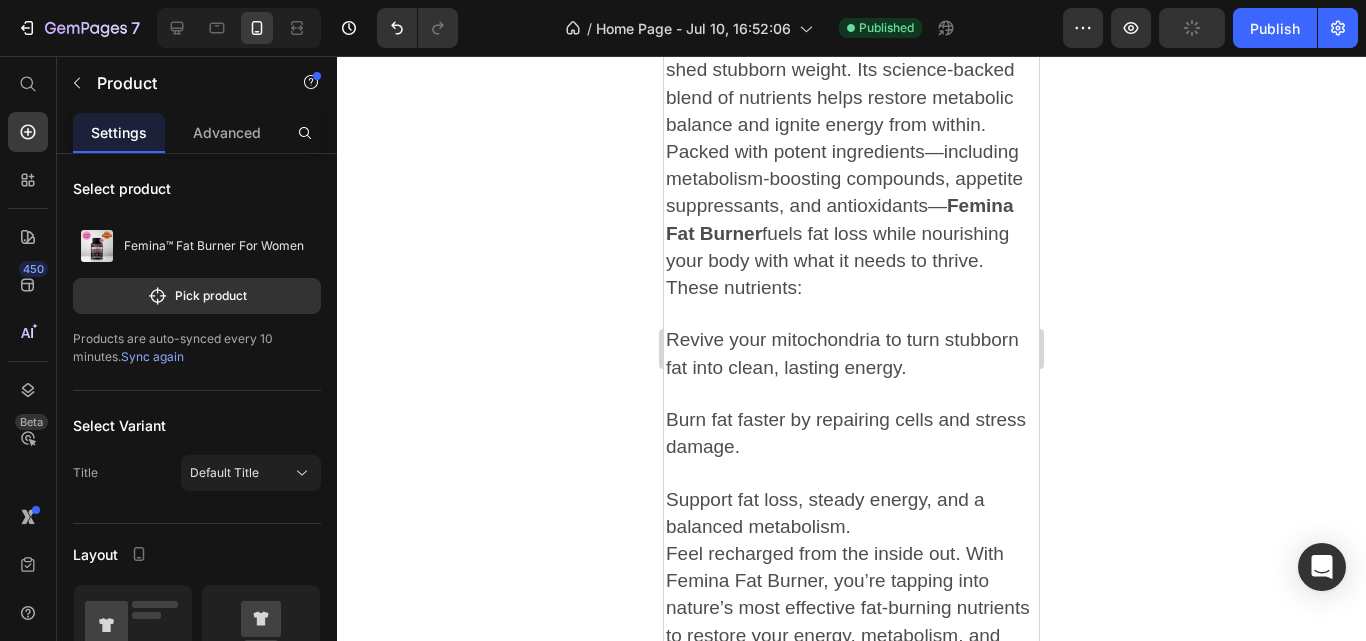 scroll, scrollTop: 6420, scrollLeft: 0, axis: vertical 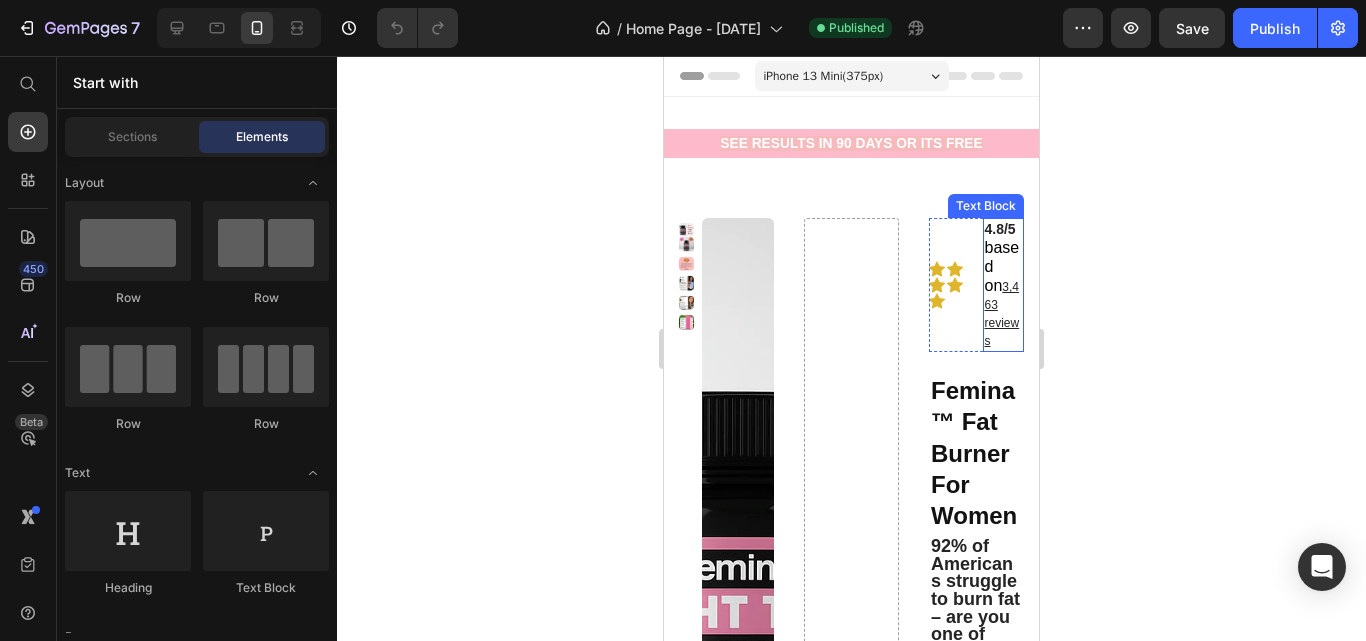 click on "based on" at bounding box center [1002, 266] 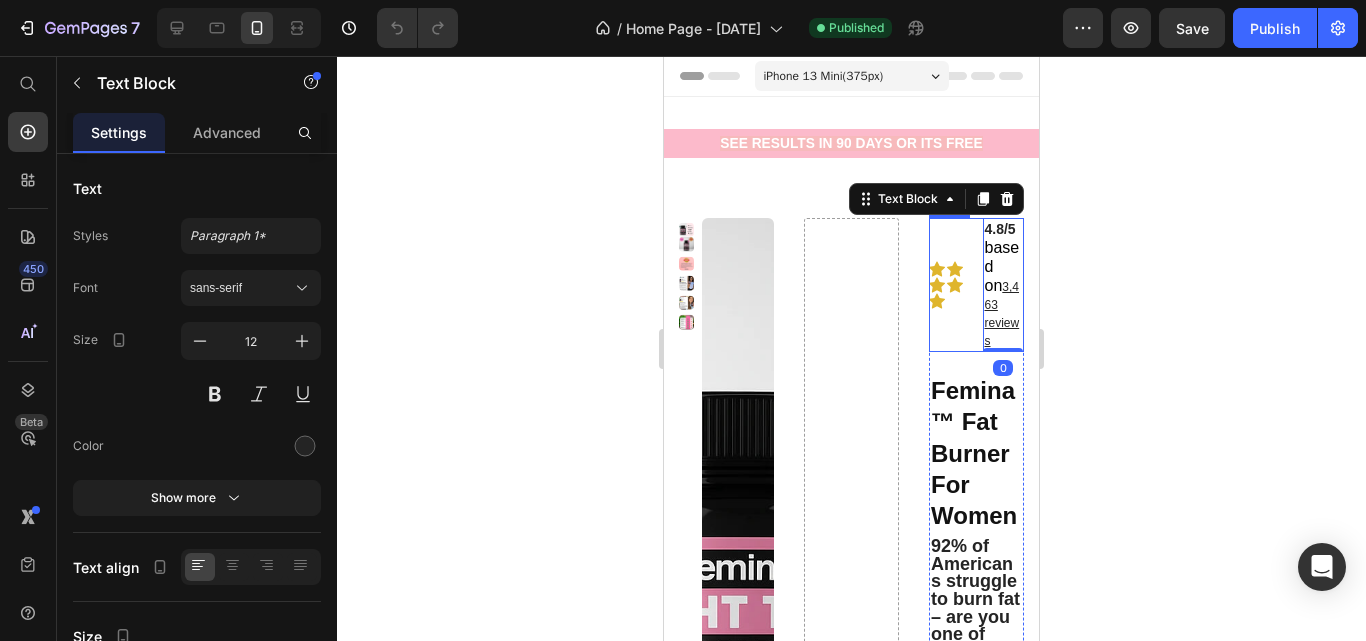 click on "Icon Icon Icon Icon Icon Icon List" at bounding box center [950, 285] 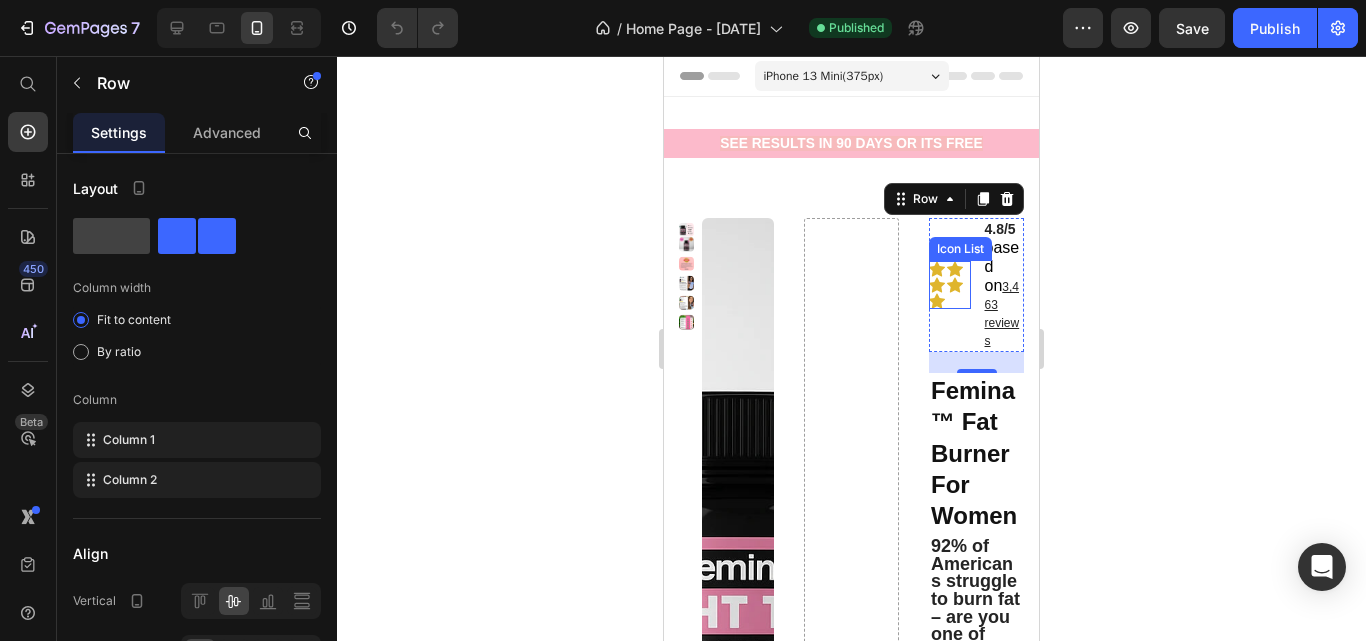 click on "Icon Icon Icon Icon Icon" at bounding box center [950, 285] 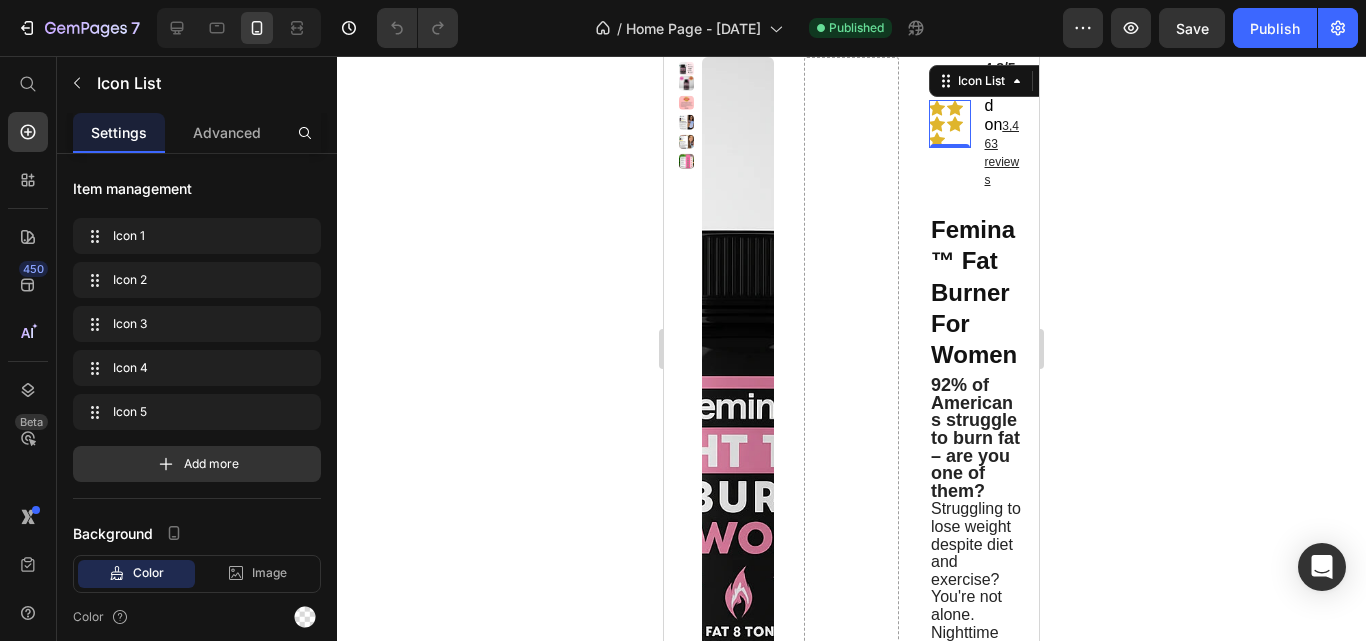 scroll, scrollTop: 121, scrollLeft: 0, axis: vertical 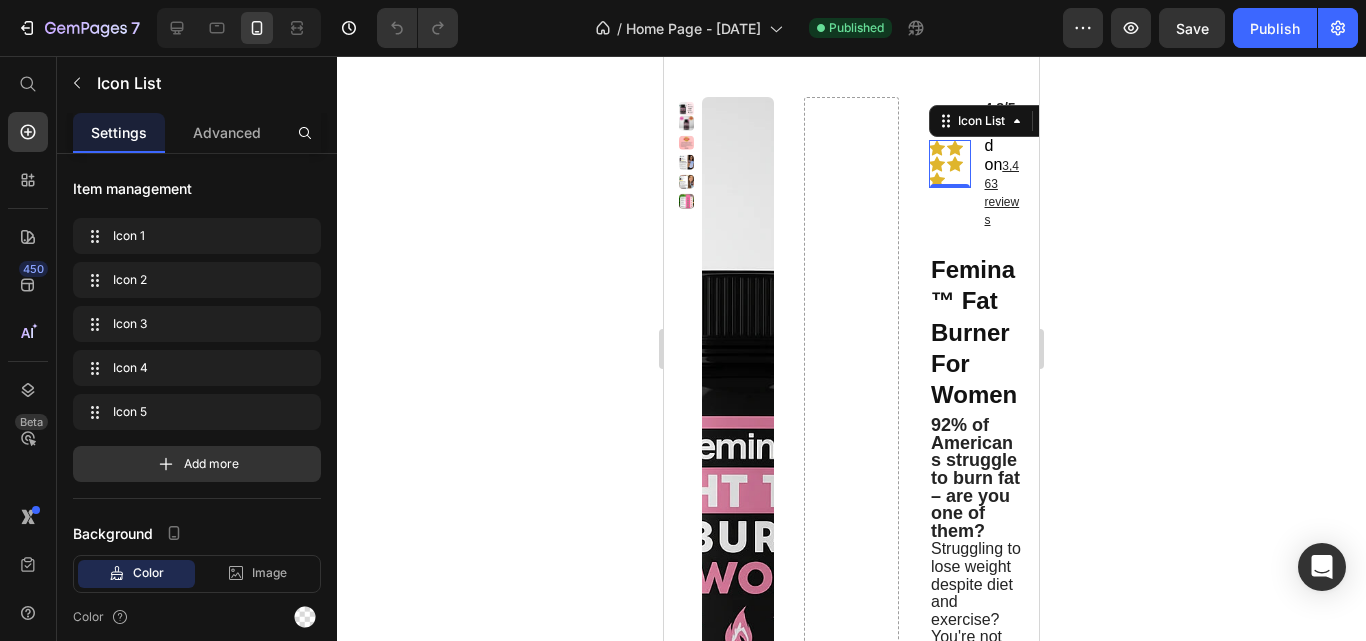 drag, startPoint x: 1338, startPoint y: 1, endPoint x: 592, endPoint y: 152, distance: 761.1288 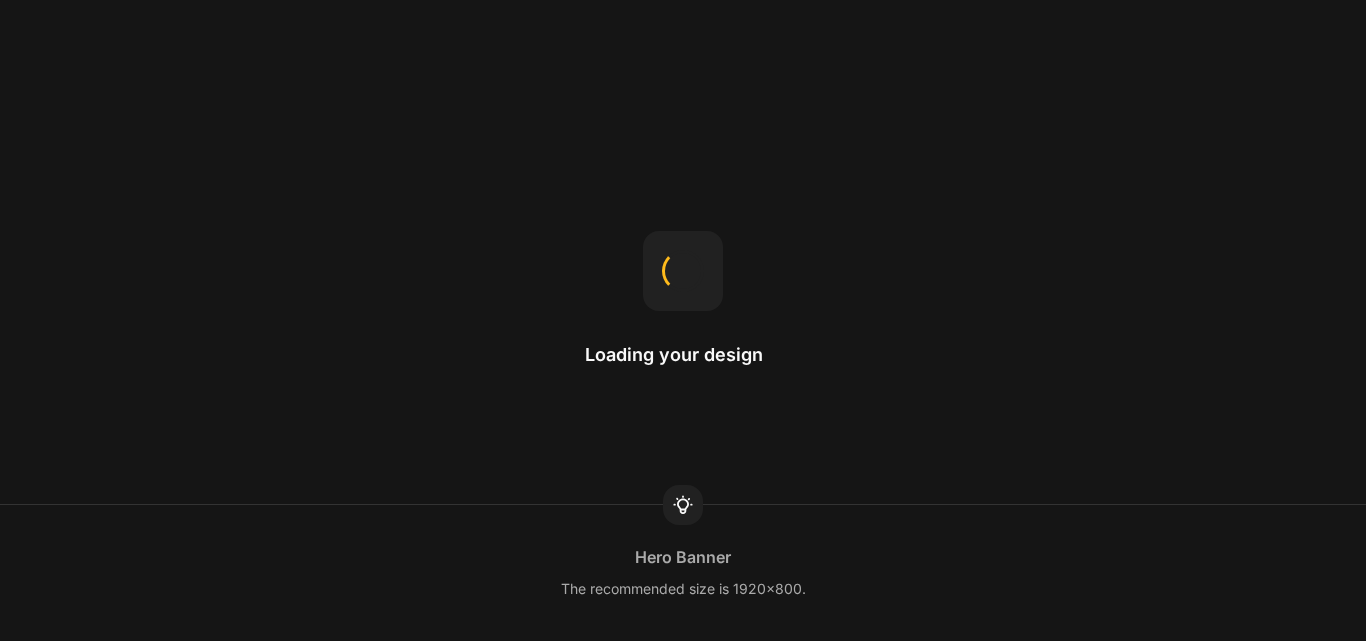scroll, scrollTop: 0, scrollLeft: 0, axis: both 